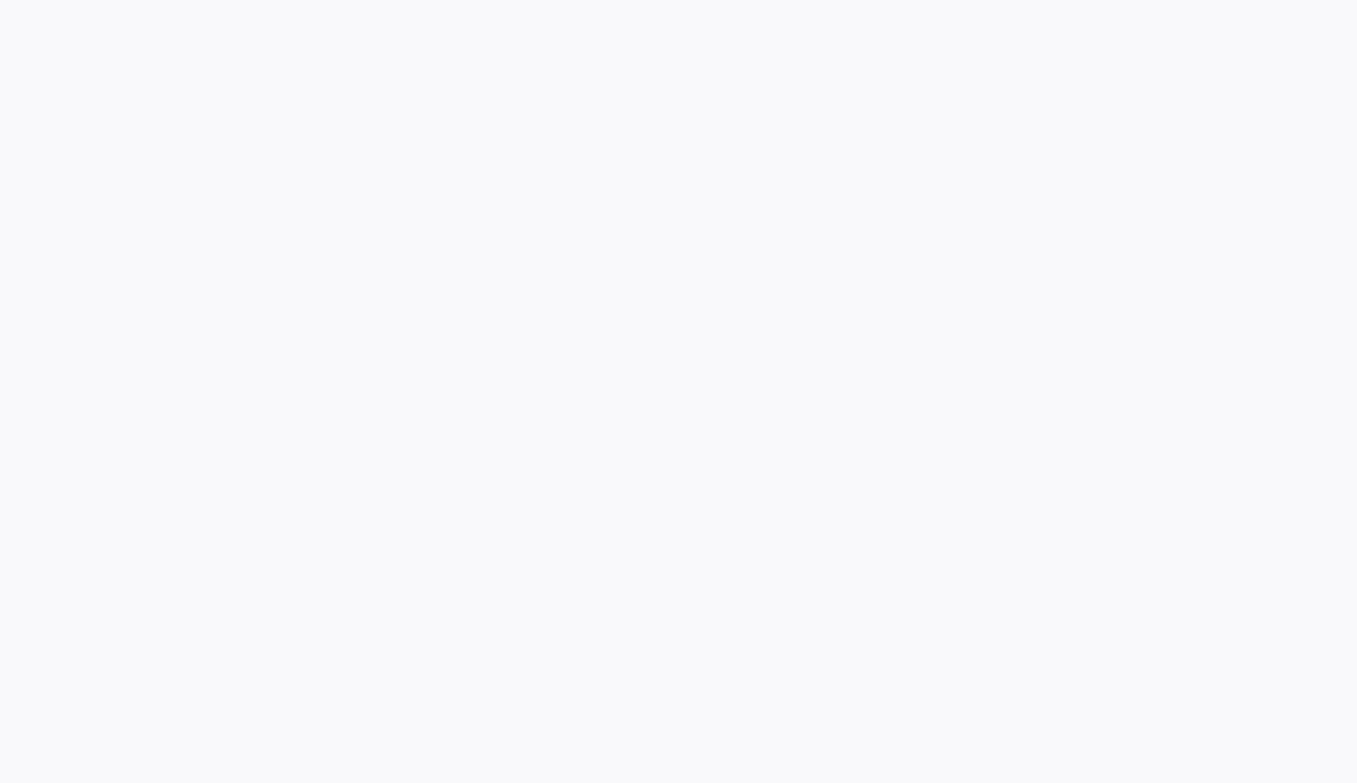 scroll, scrollTop: 0, scrollLeft: 0, axis: both 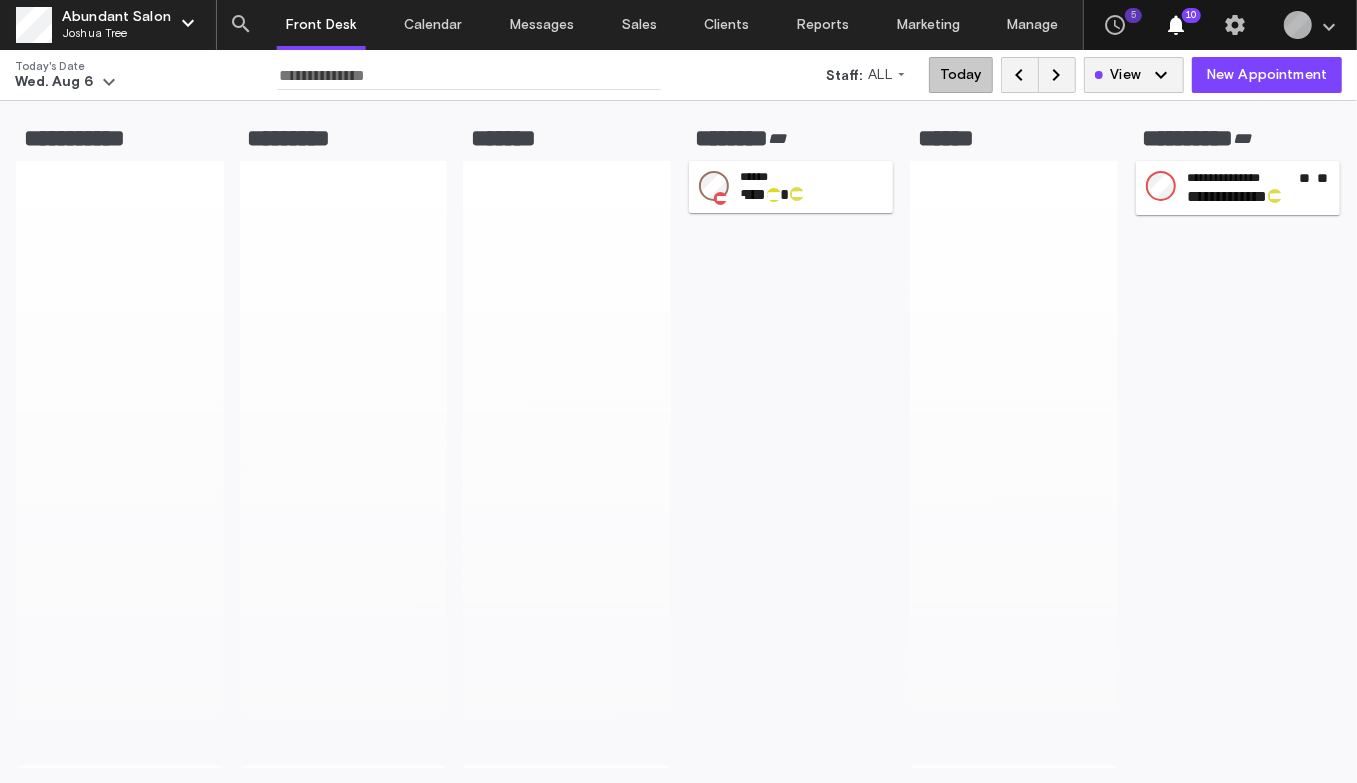 click on "Abundant Salon" at bounding box center (116, 18) 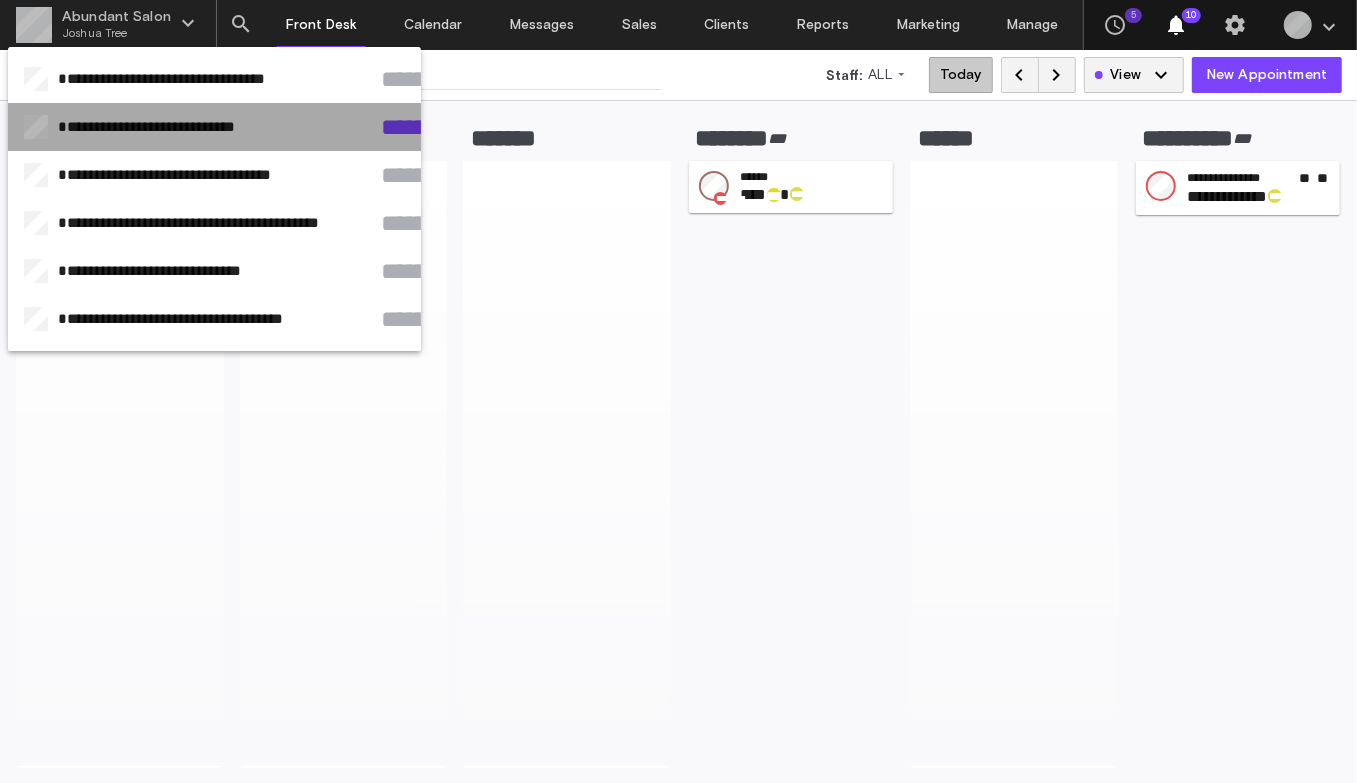 click on "**********" 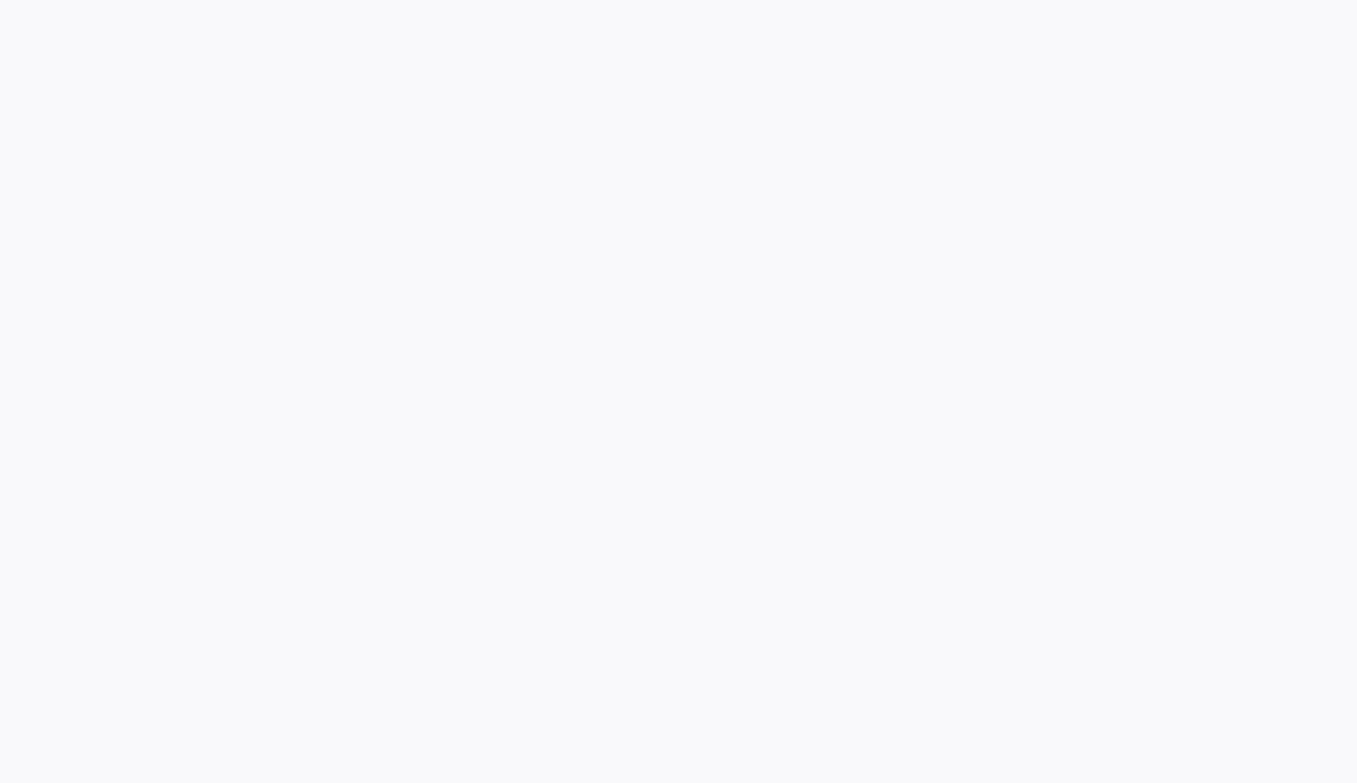 scroll, scrollTop: 0, scrollLeft: 0, axis: both 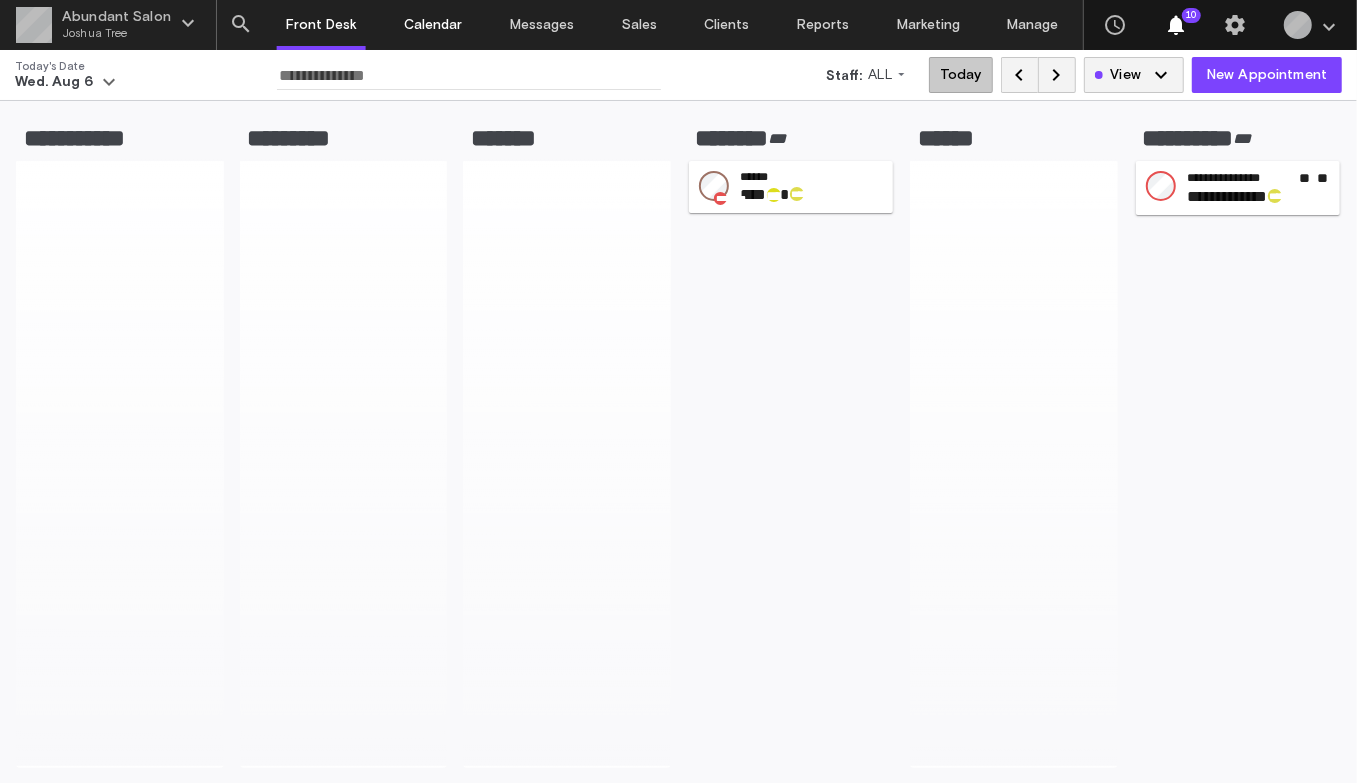click on "Calendar" at bounding box center (434, 25) 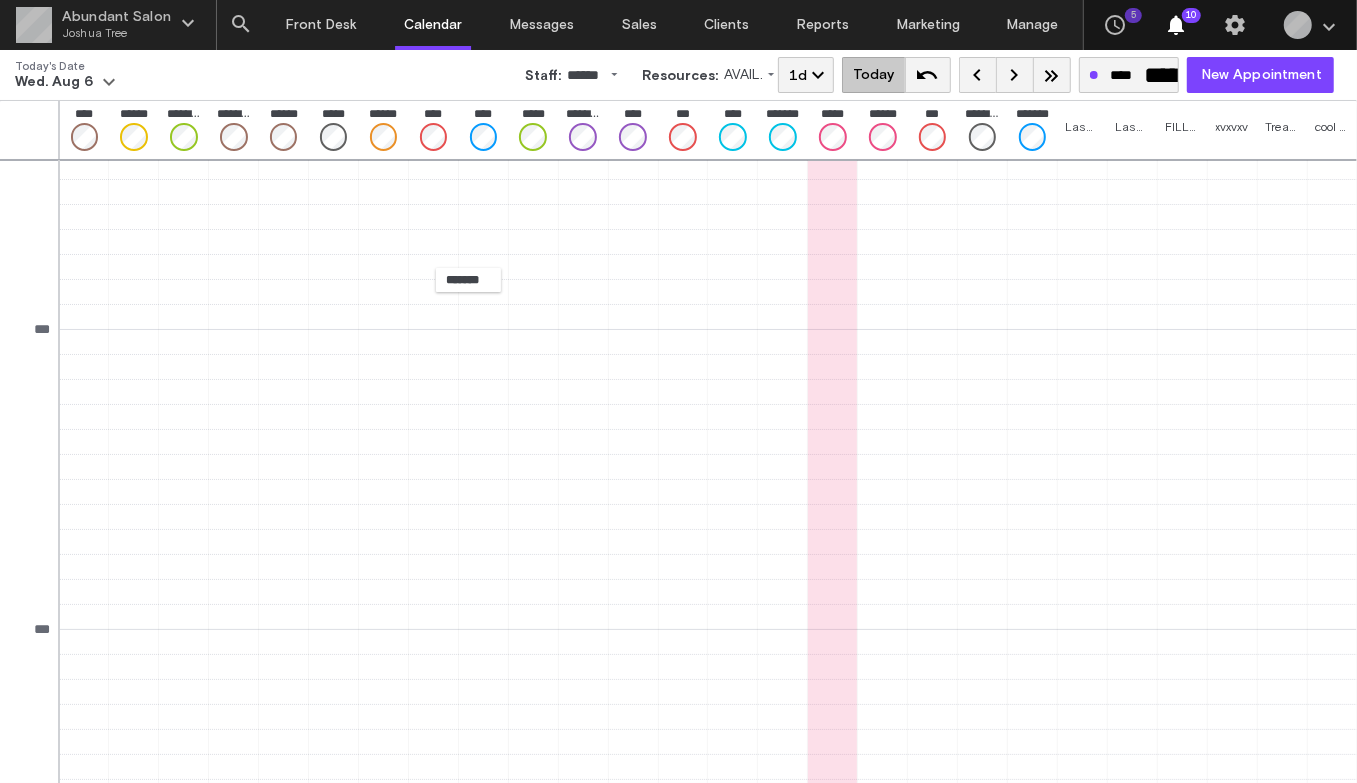 scroll, scrollTop: 0, scrollLeft: 0, axis: both 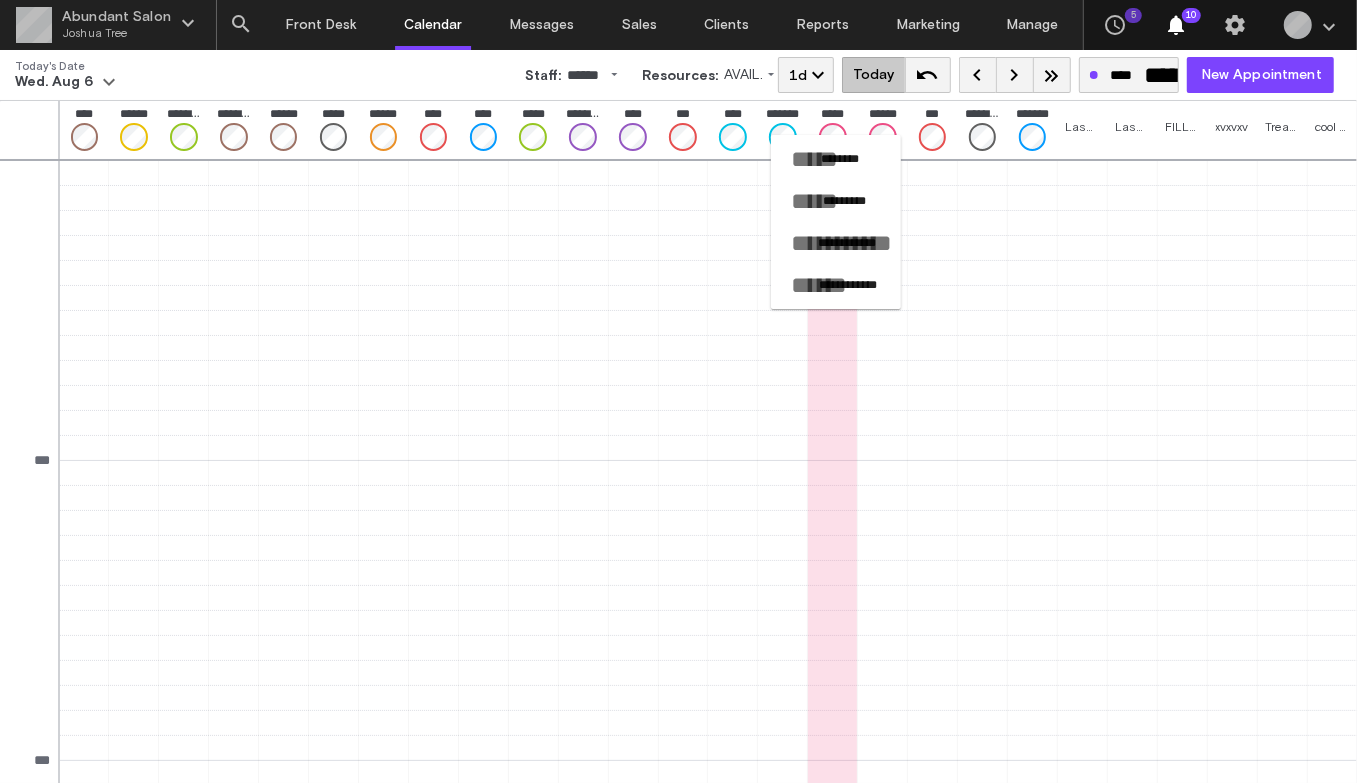 click at bounding box center [707, 322] 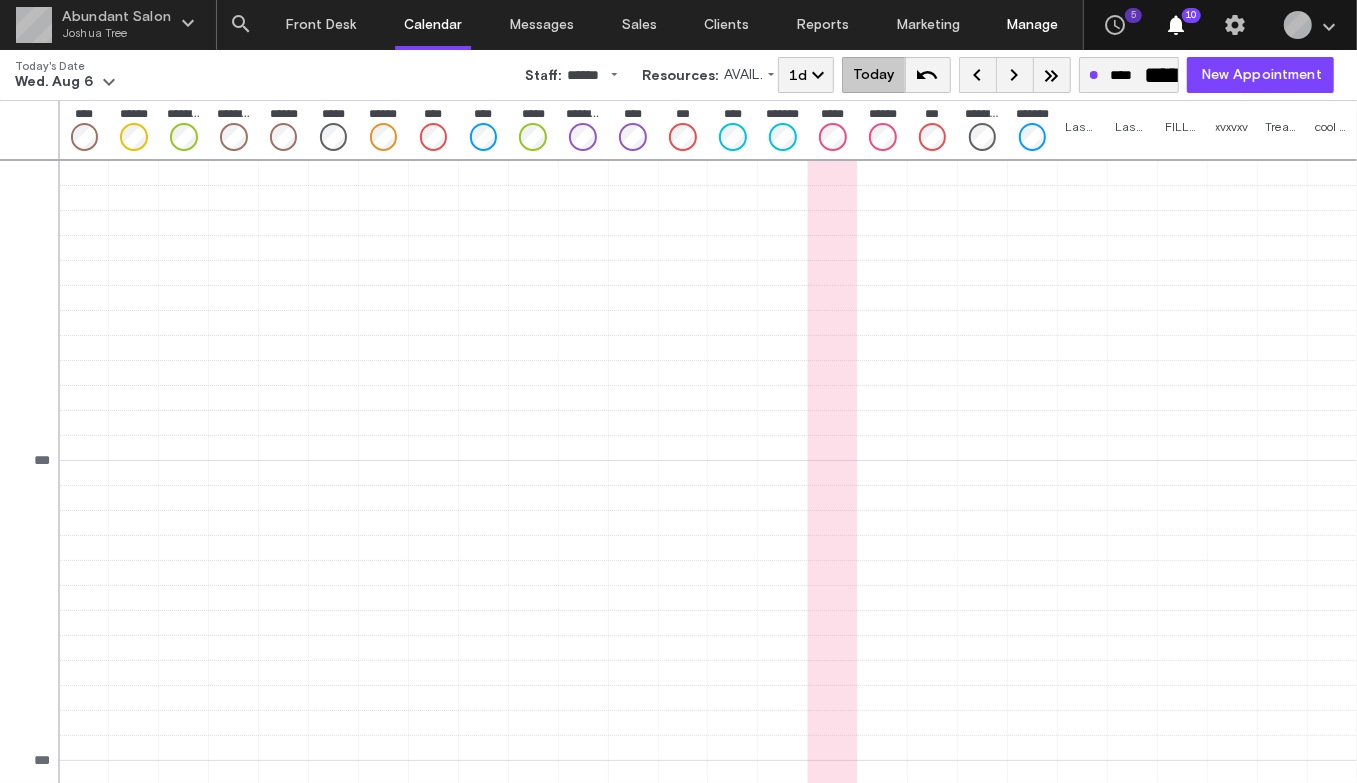 click on "Manage" at bounding box center (1033, 25) 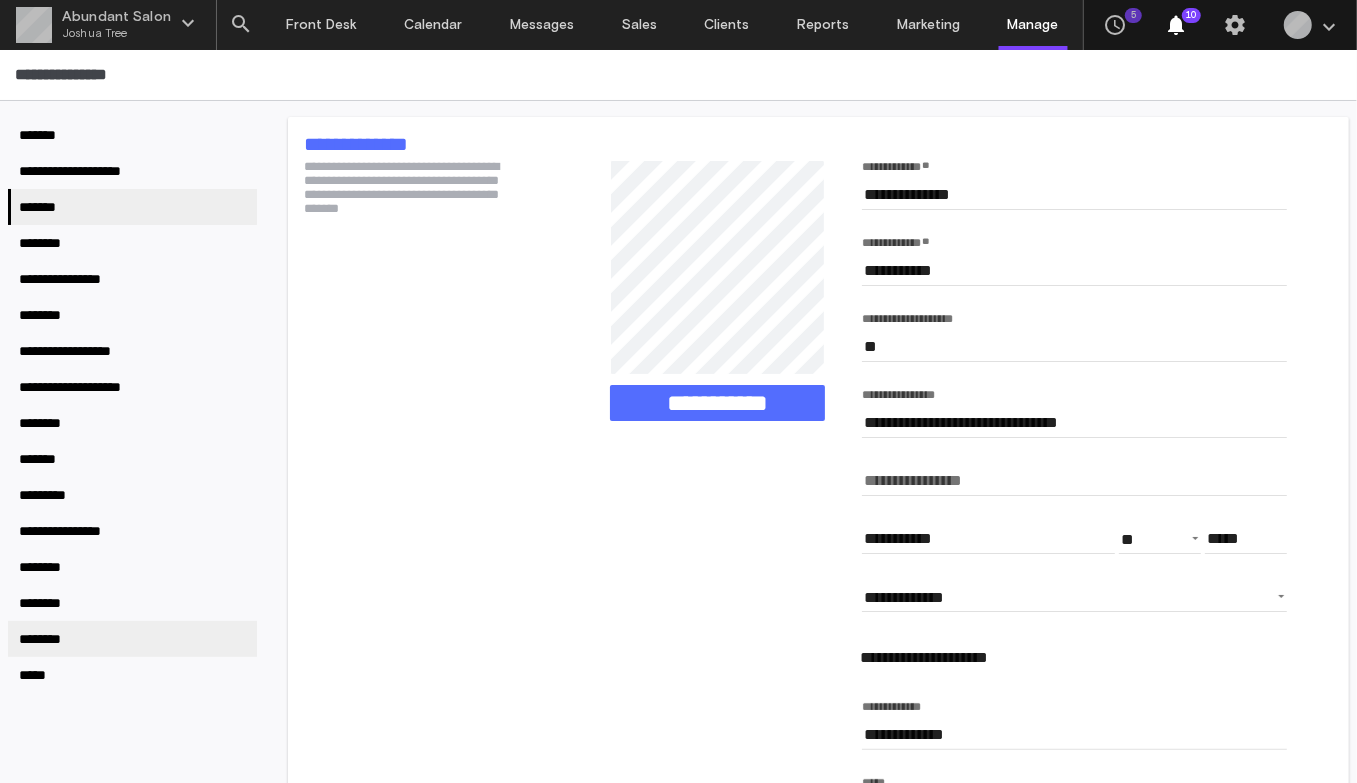 click on "********" at bounding box center [132, 639] 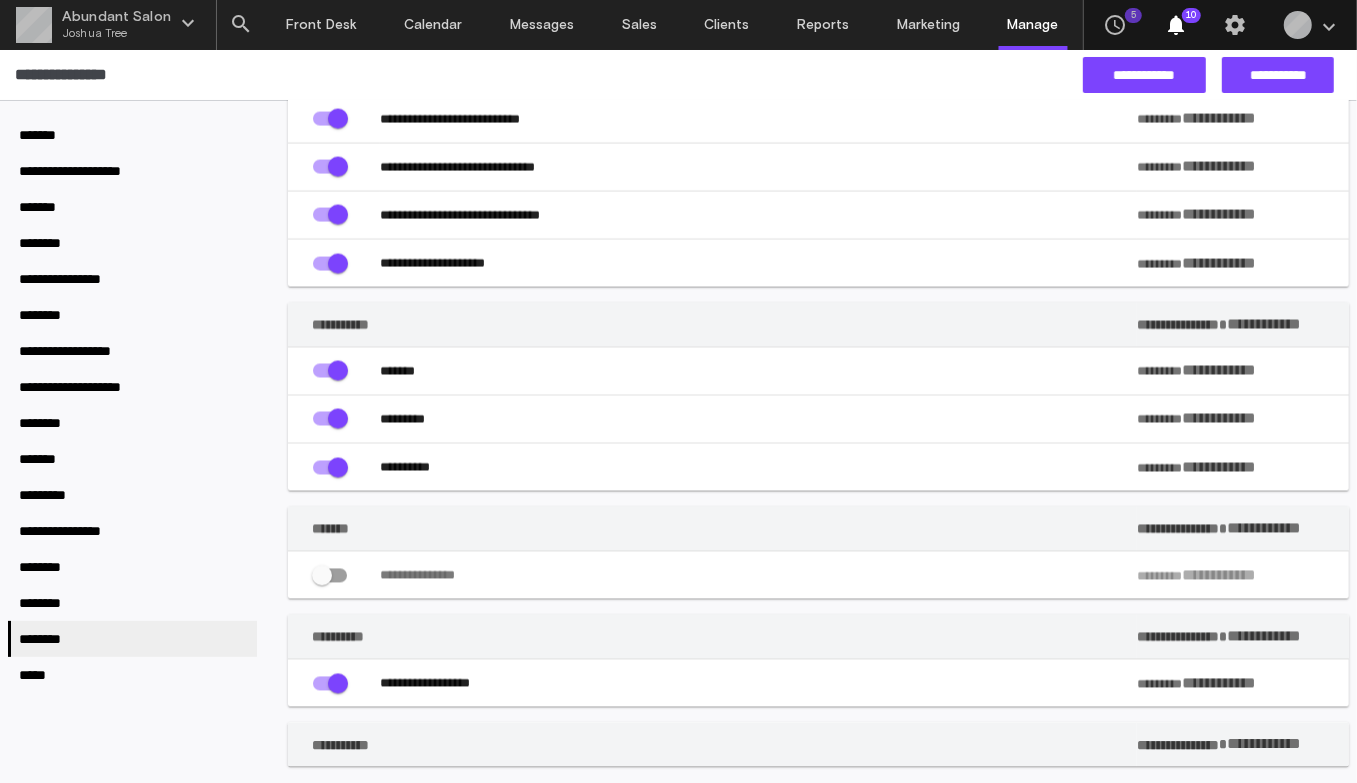 scroll, scrollTop: 38907, scrollLeft: 0, axis: vertical 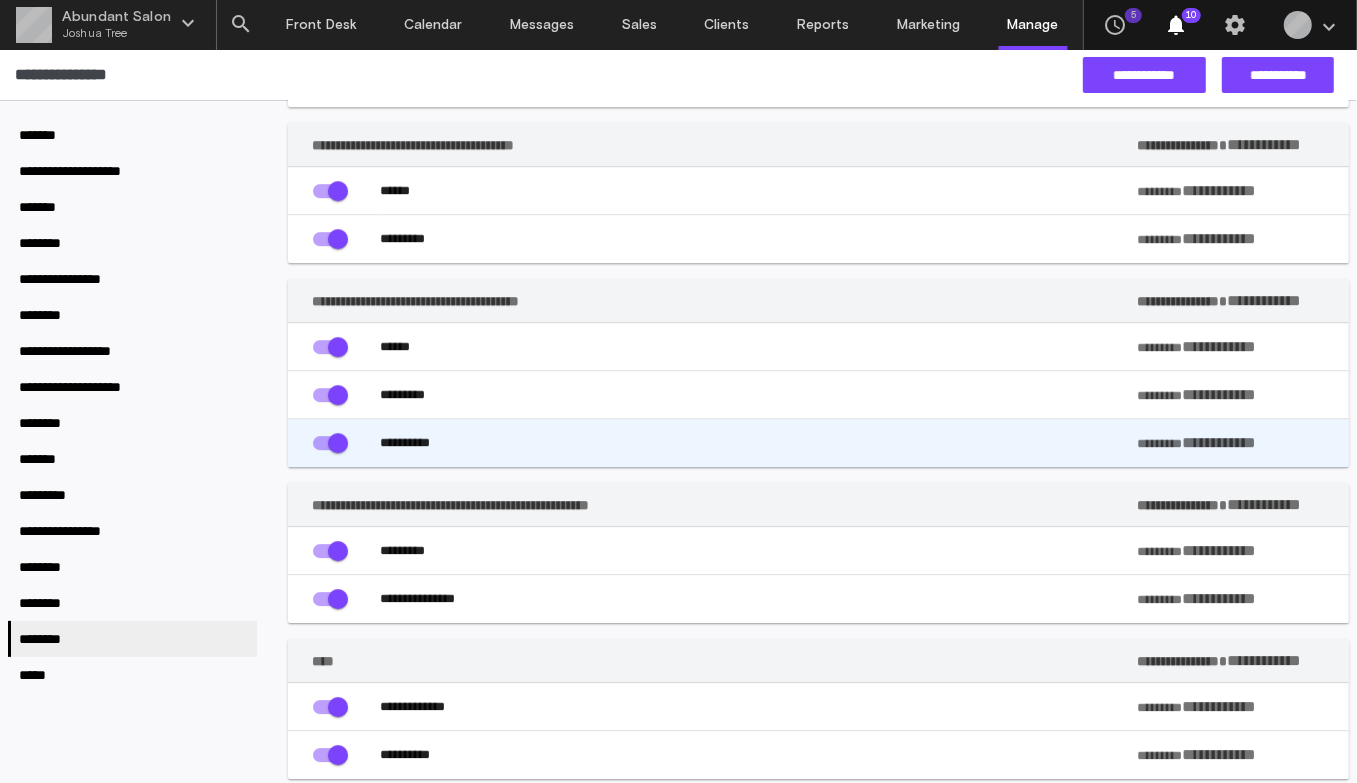click on "**********" at bounding box center (758, 443) 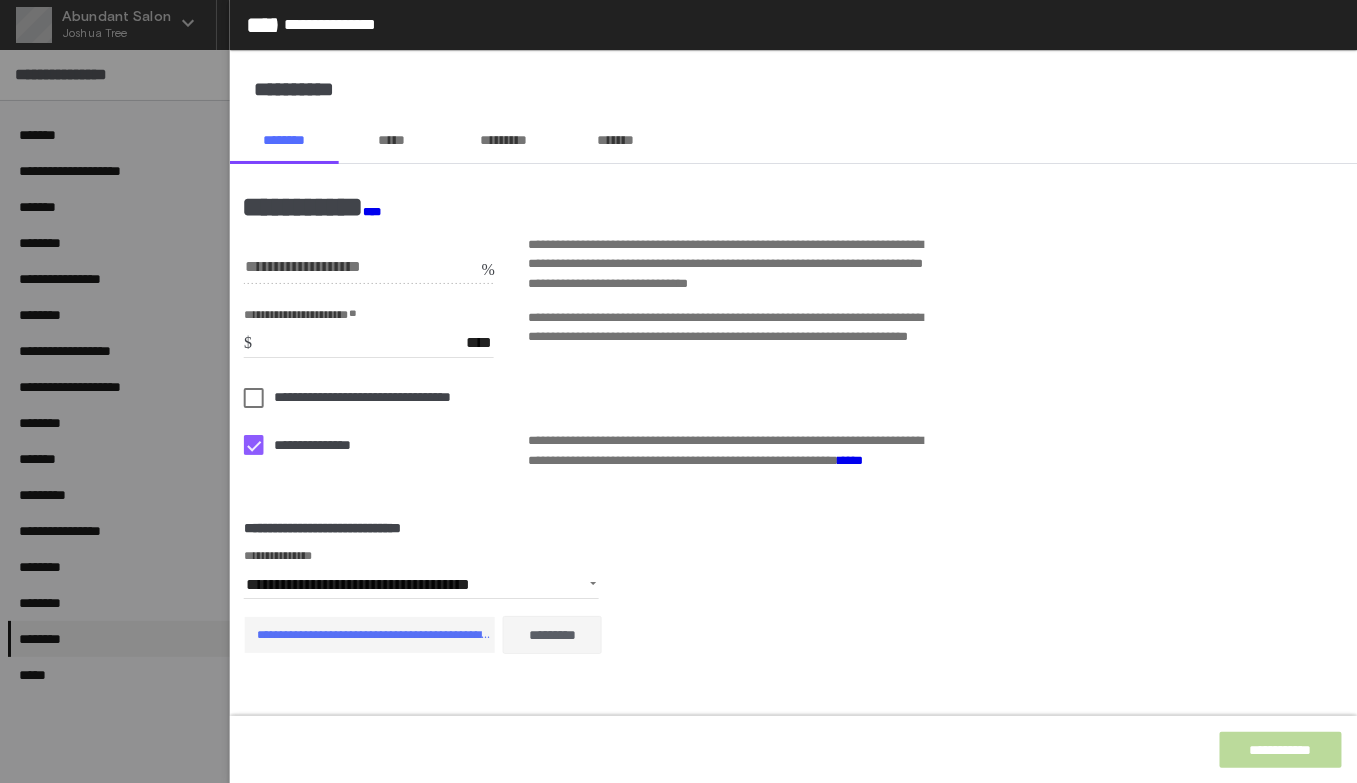 click on "*****" at bounding box center [392, 140] 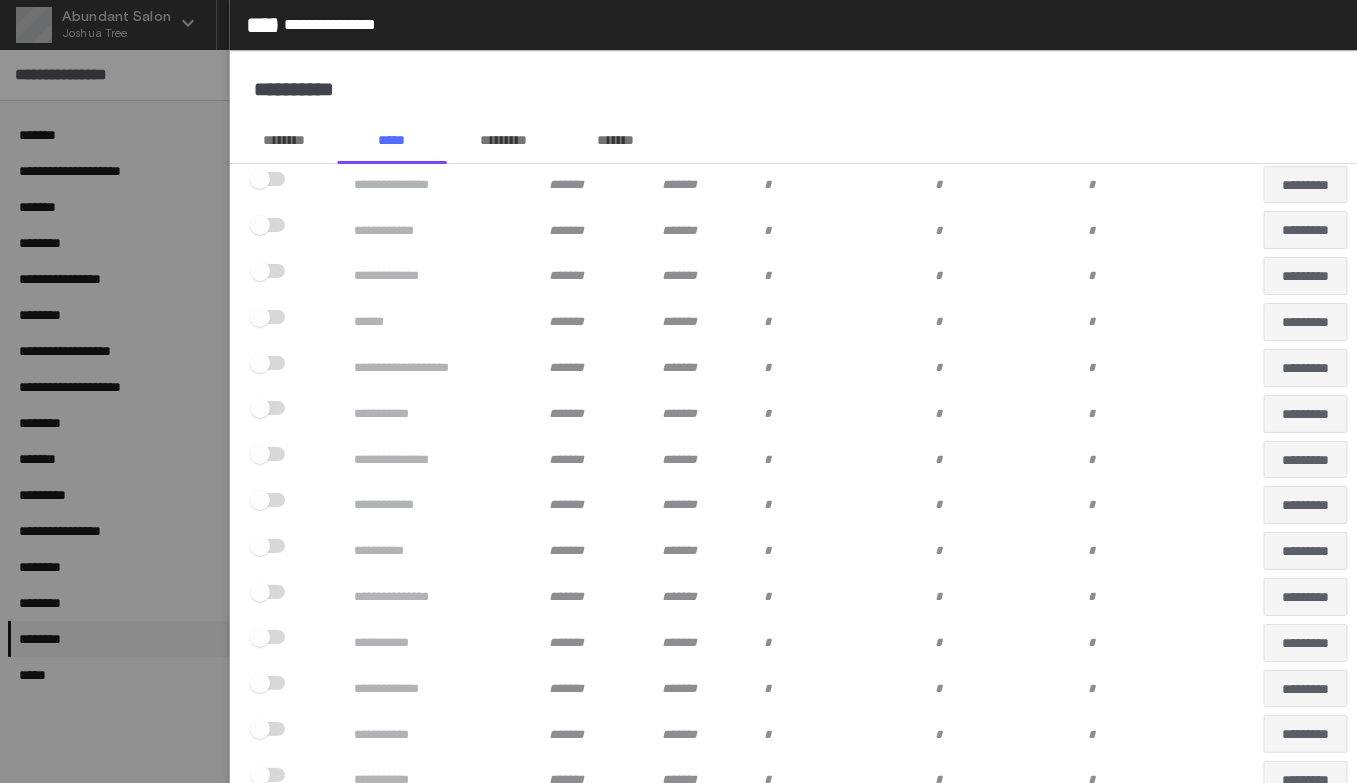 scroll, scrollTop: 0, scrollLeft: 0, axis: both 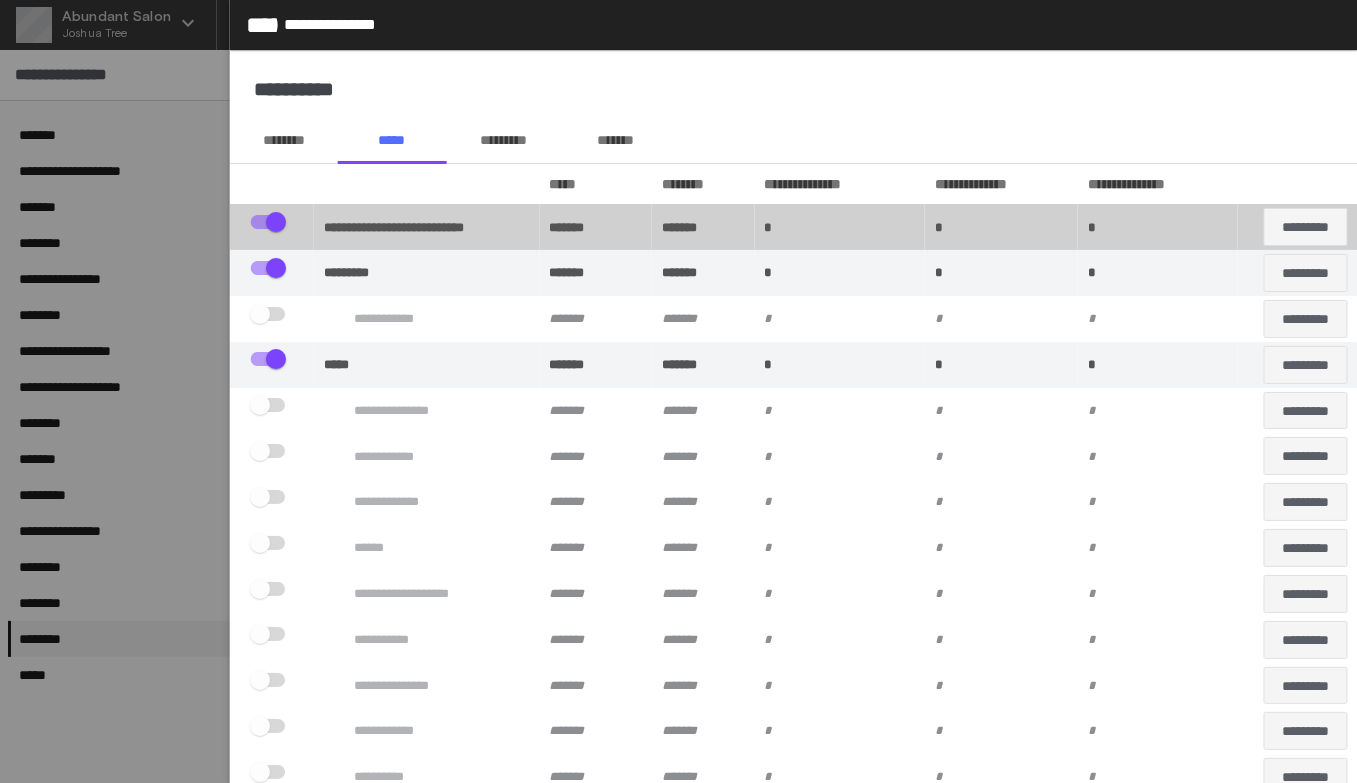 click at bounding box center [268, 314] 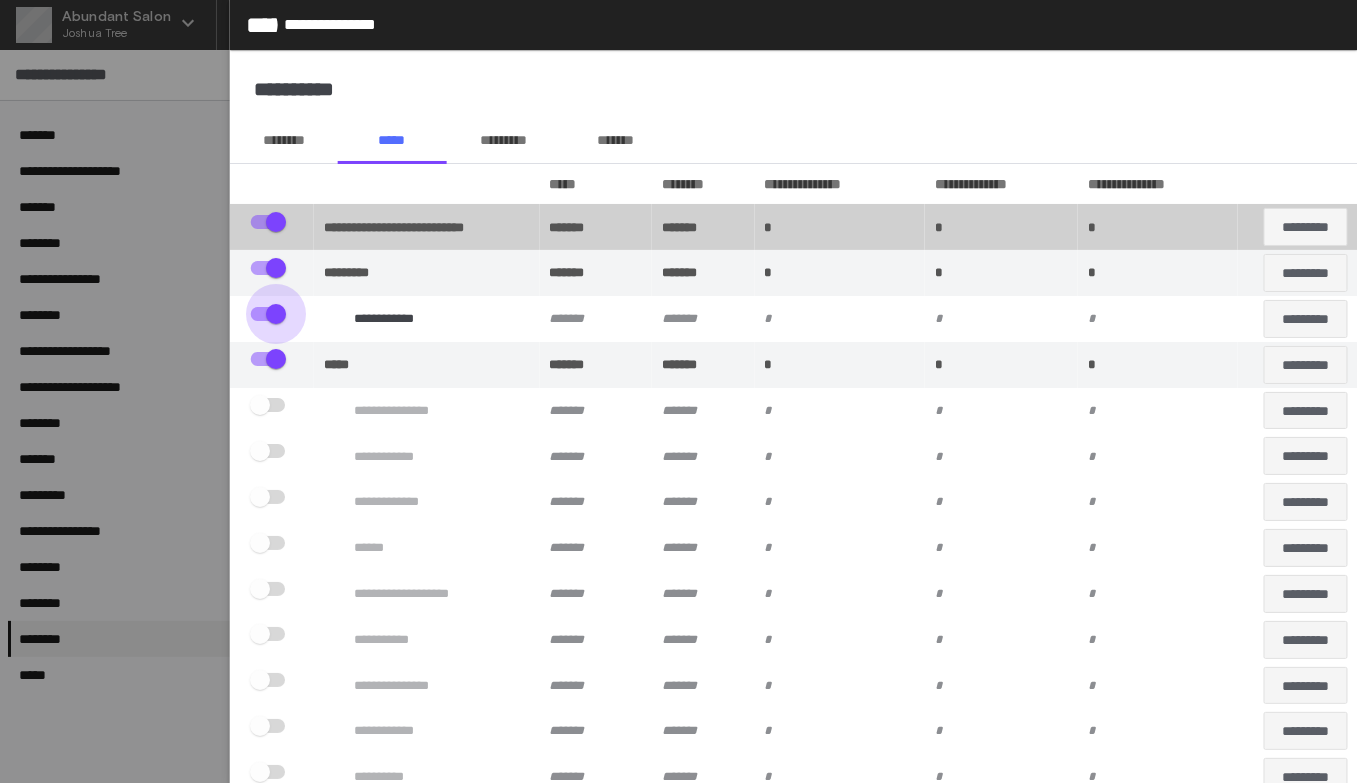 click at bounding box center [276, 314] 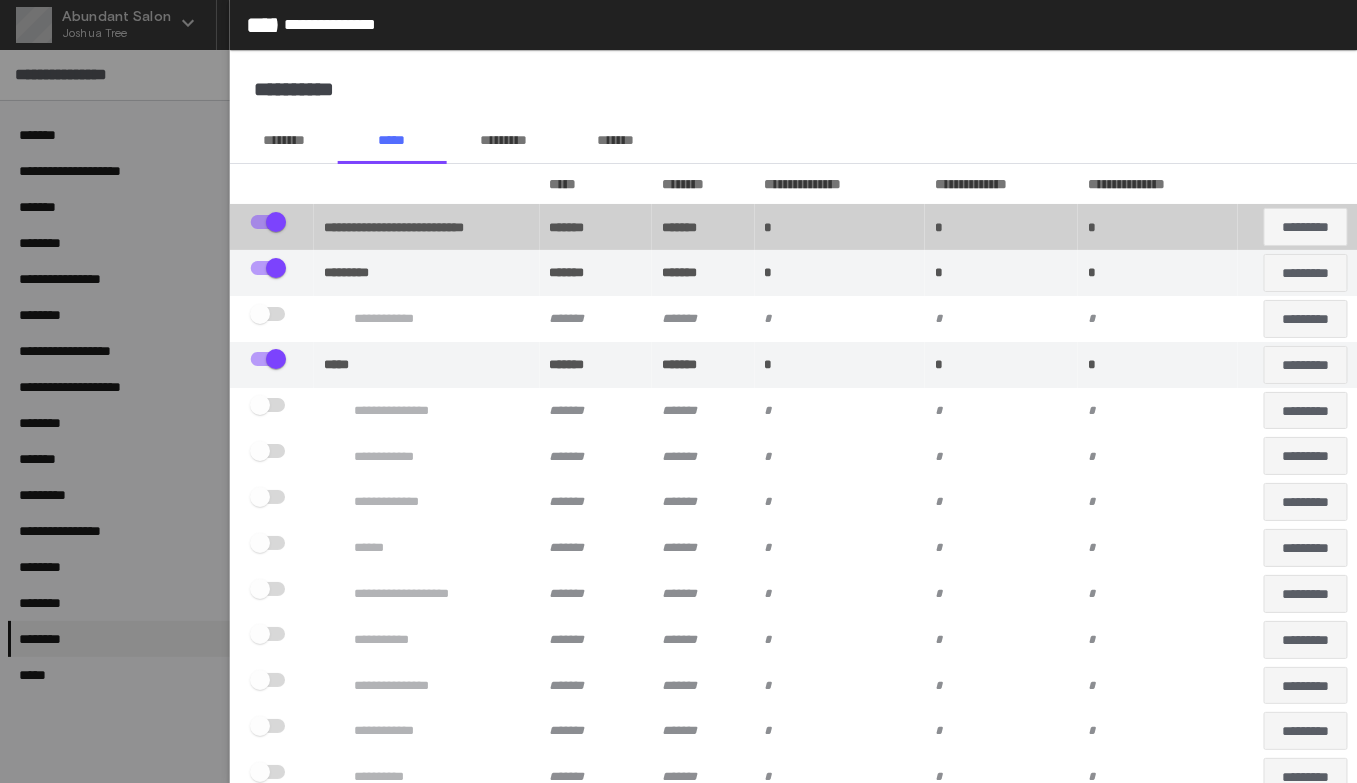 click at bounding box center (260, 314) 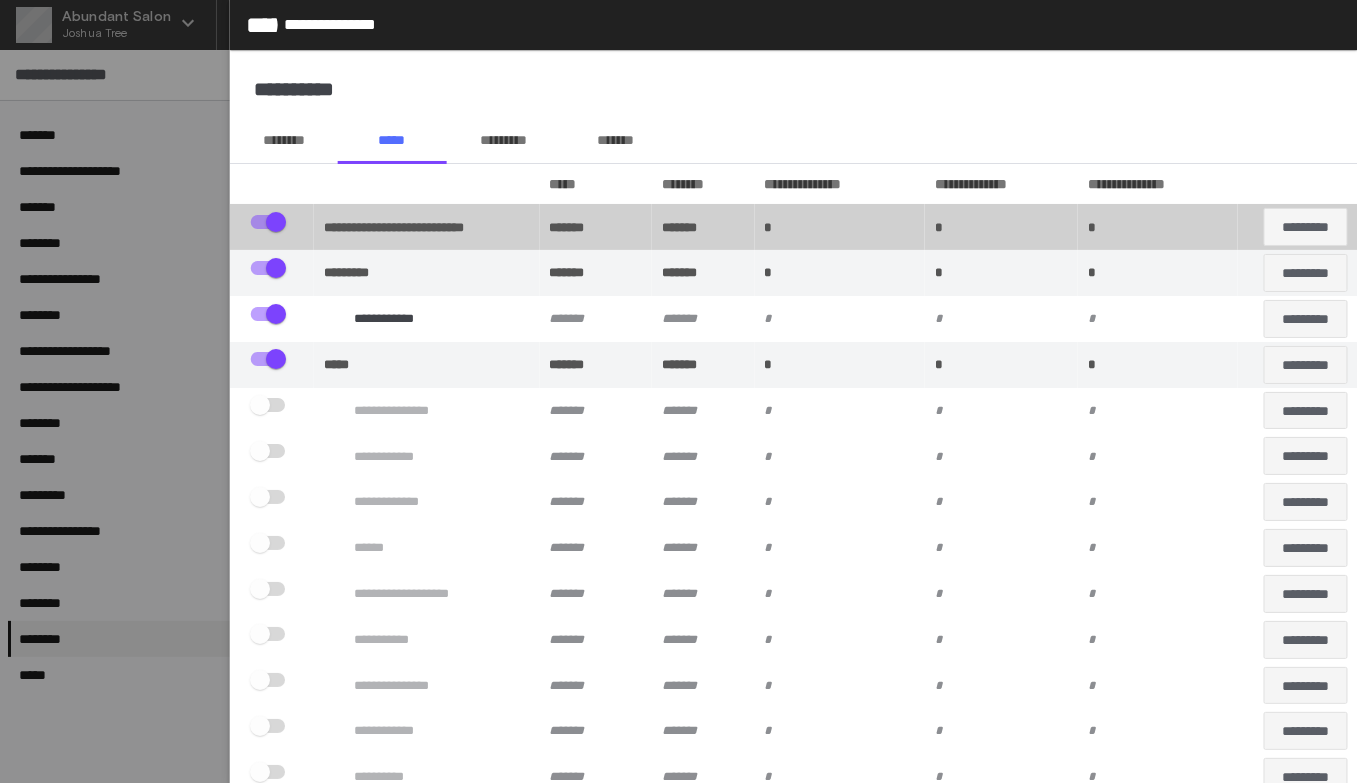 click at bounding box center (268, 405) 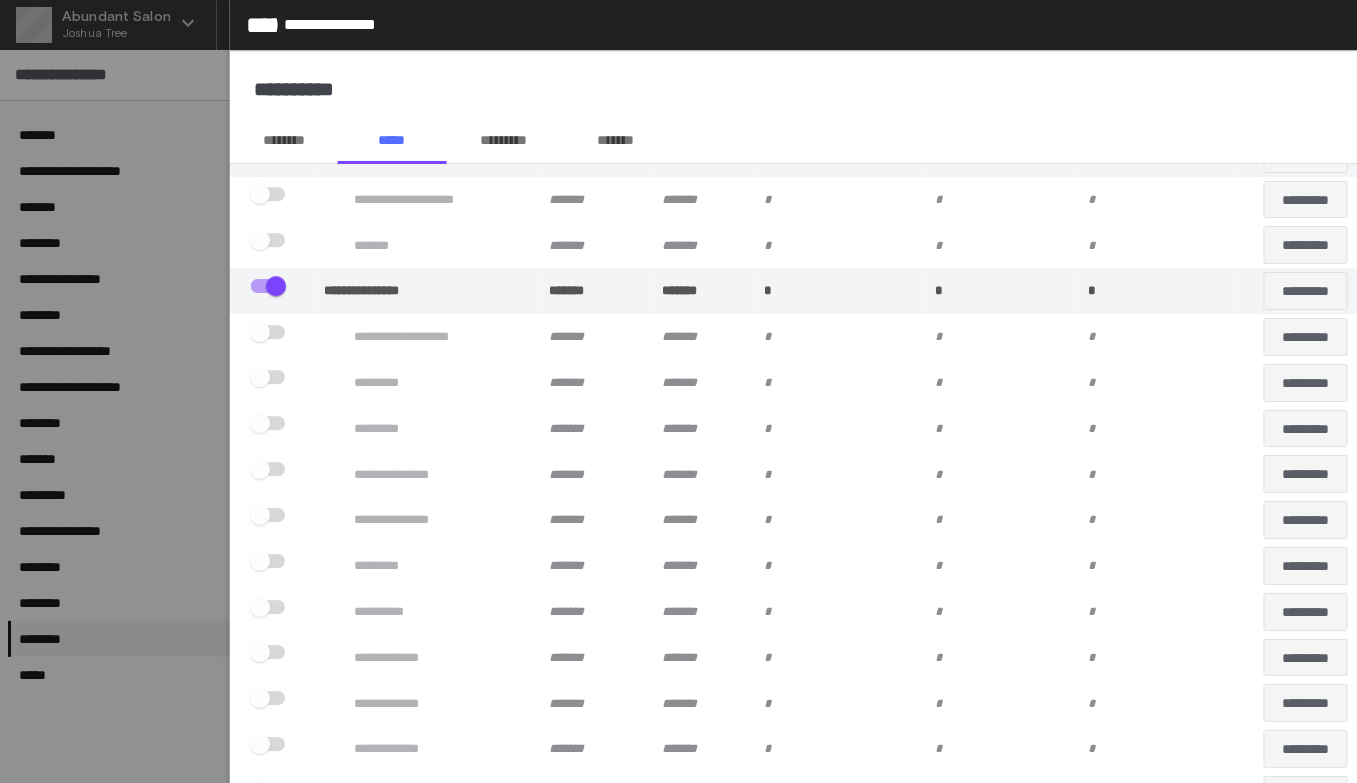 scroll, scrollTop: 8229, scrollLeft: 0, axis: vertical 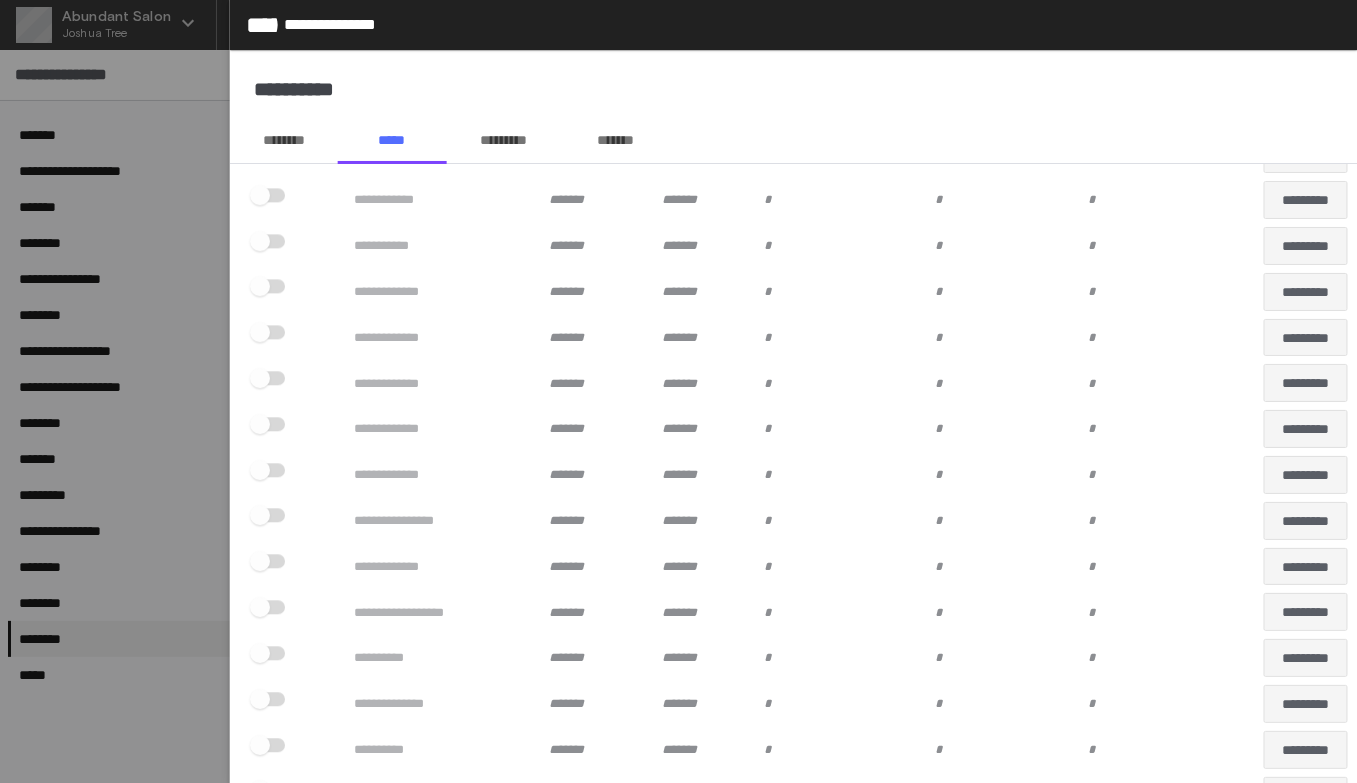 click at bounding box center (268, 470) 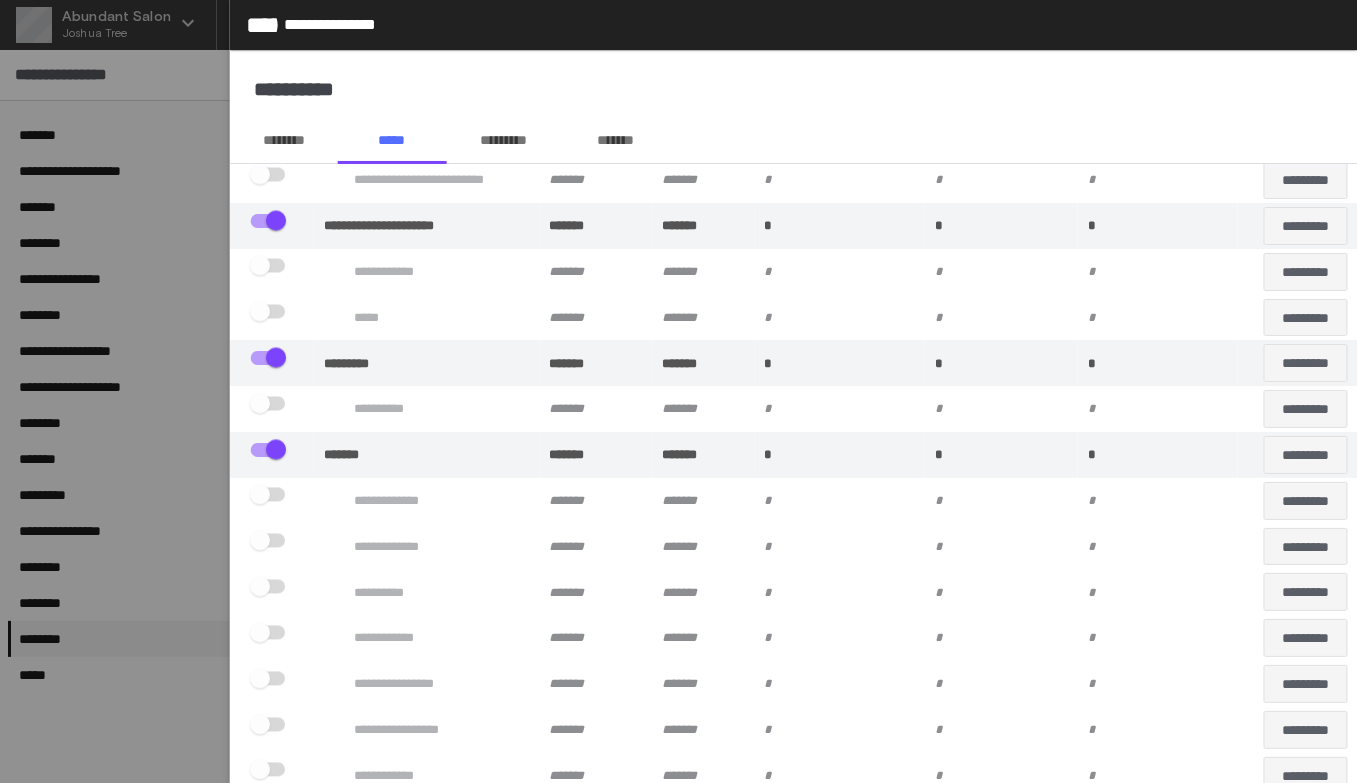scroll, scrollTop: 0, scrollLeft: 0, axis: both 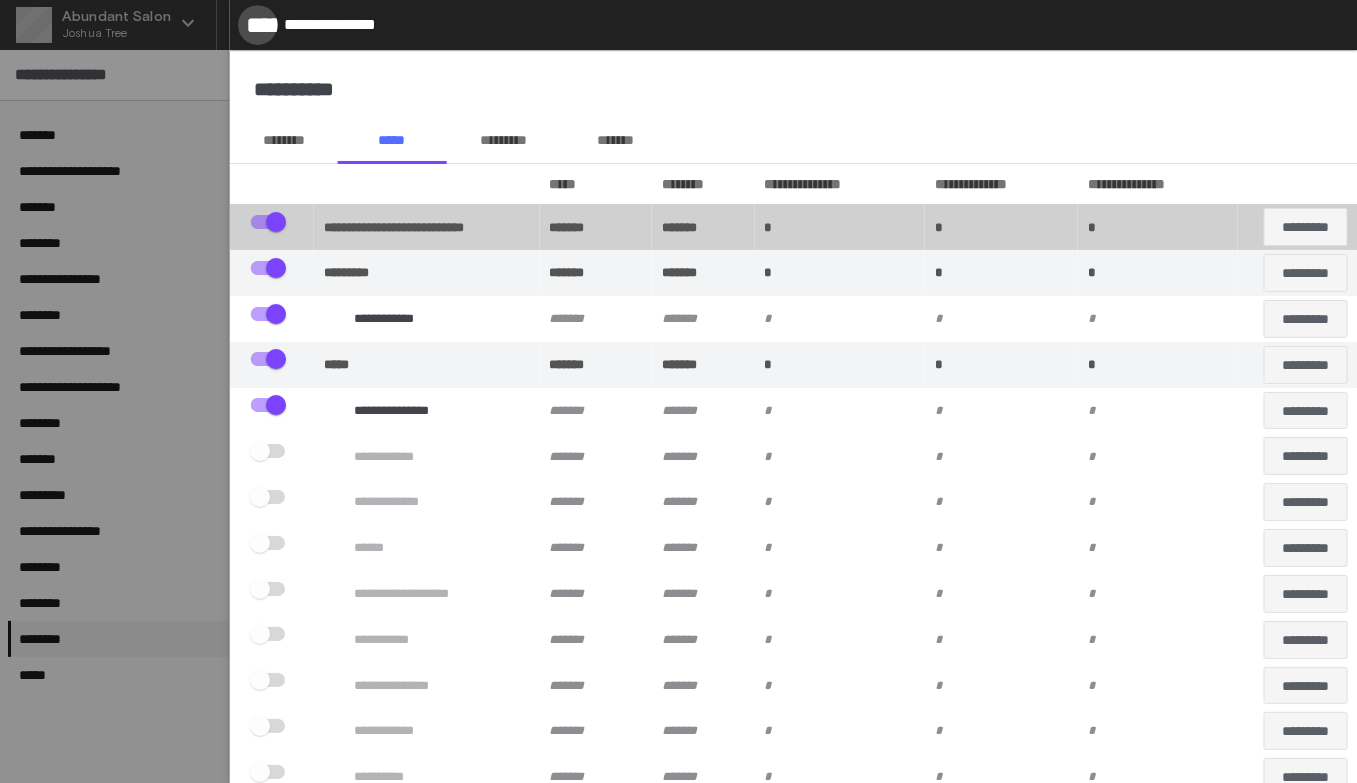 click on "*****" 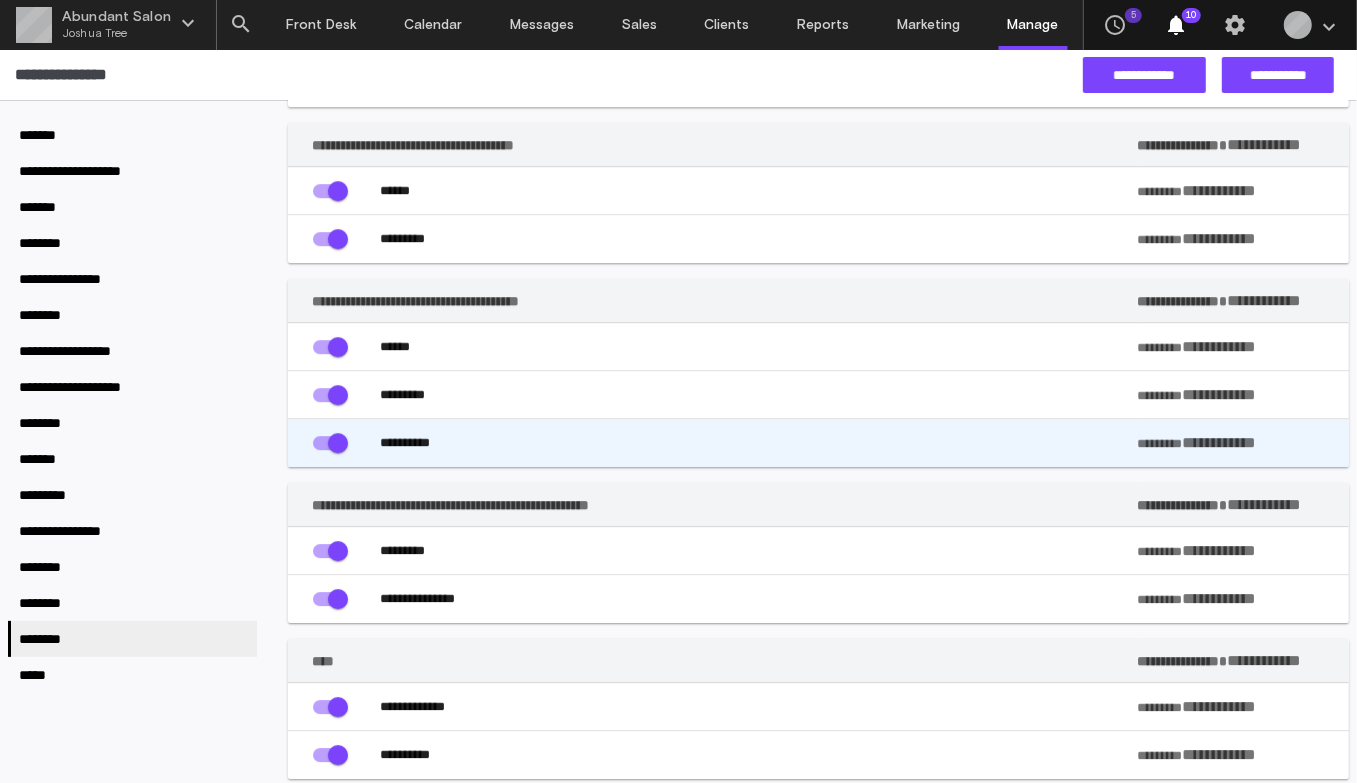 click on "**********" at bounding box center [758, 443] 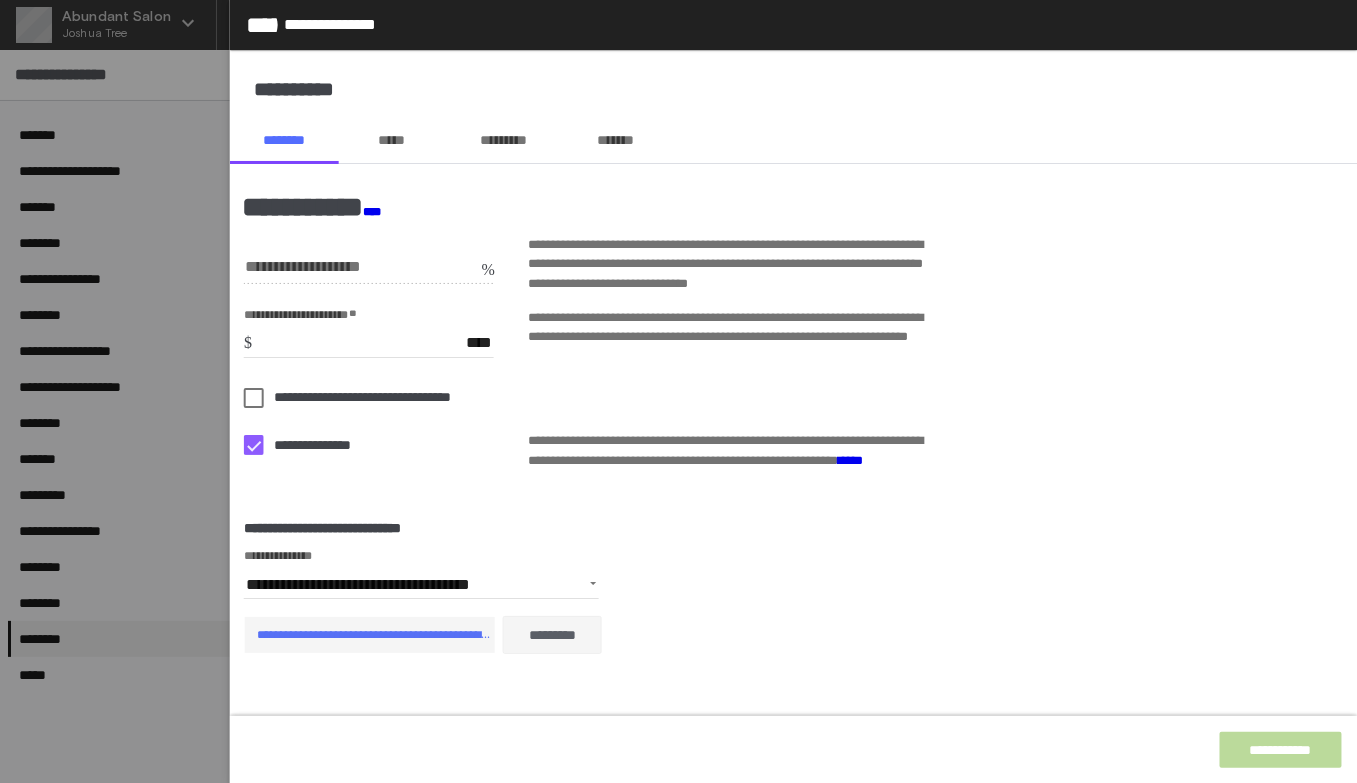 click on "*****" at bounding box center [392, 140] 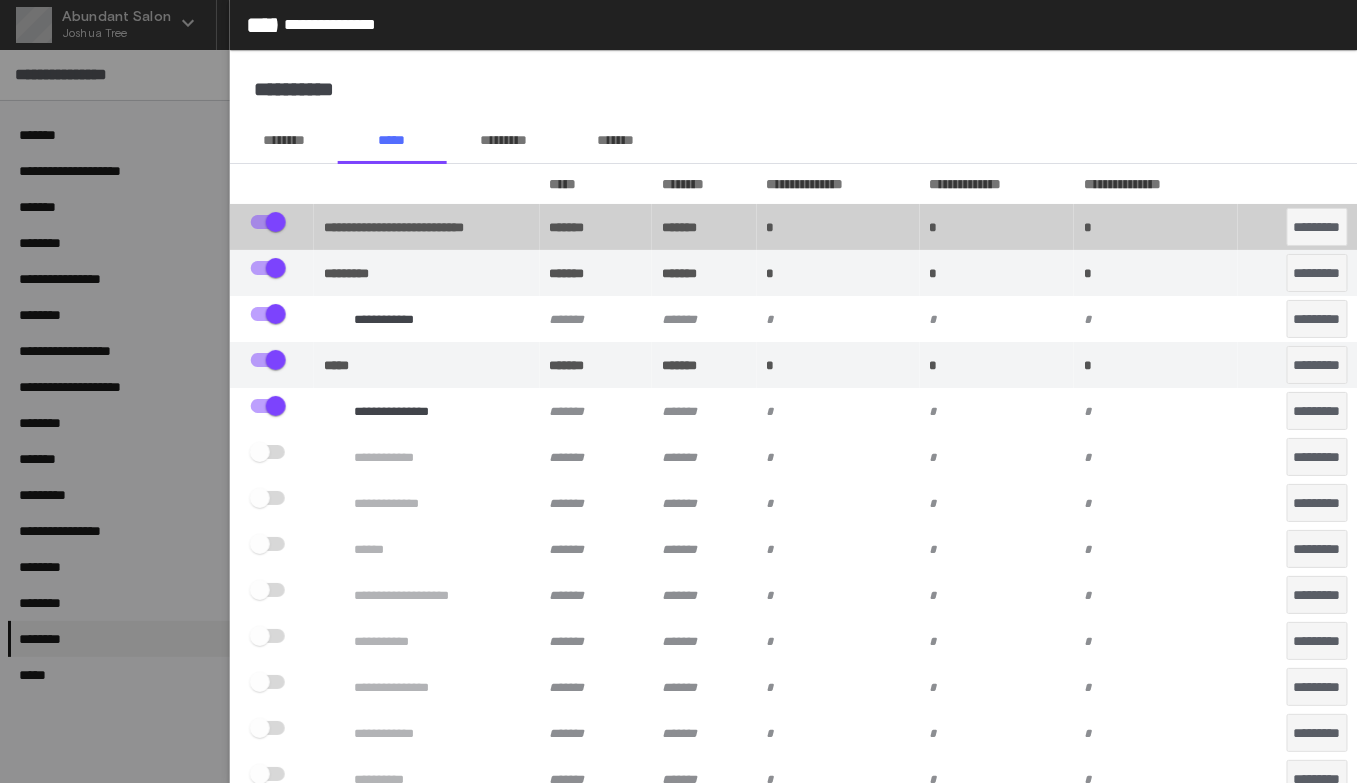 click on "*********" at bounding box center [503, 140] 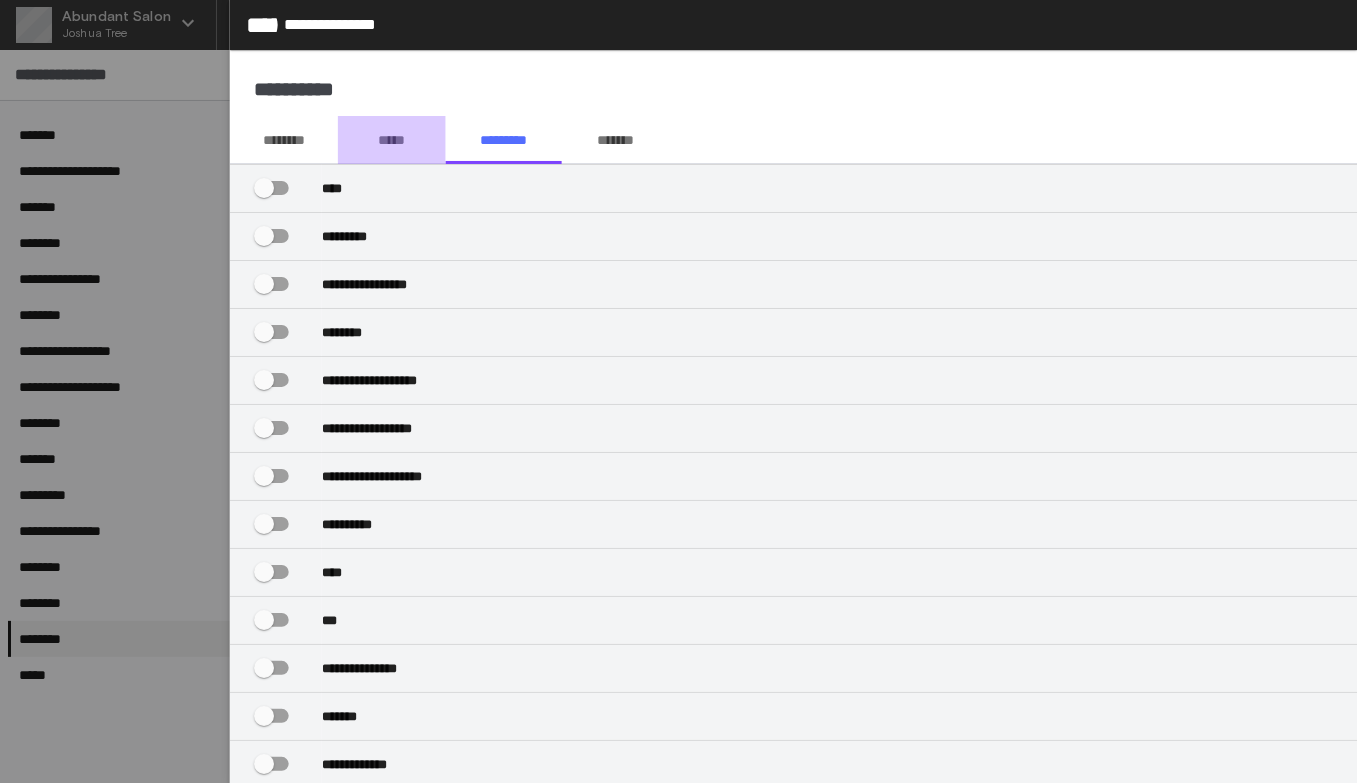 click on "*****" at bounding box center (392, 140) 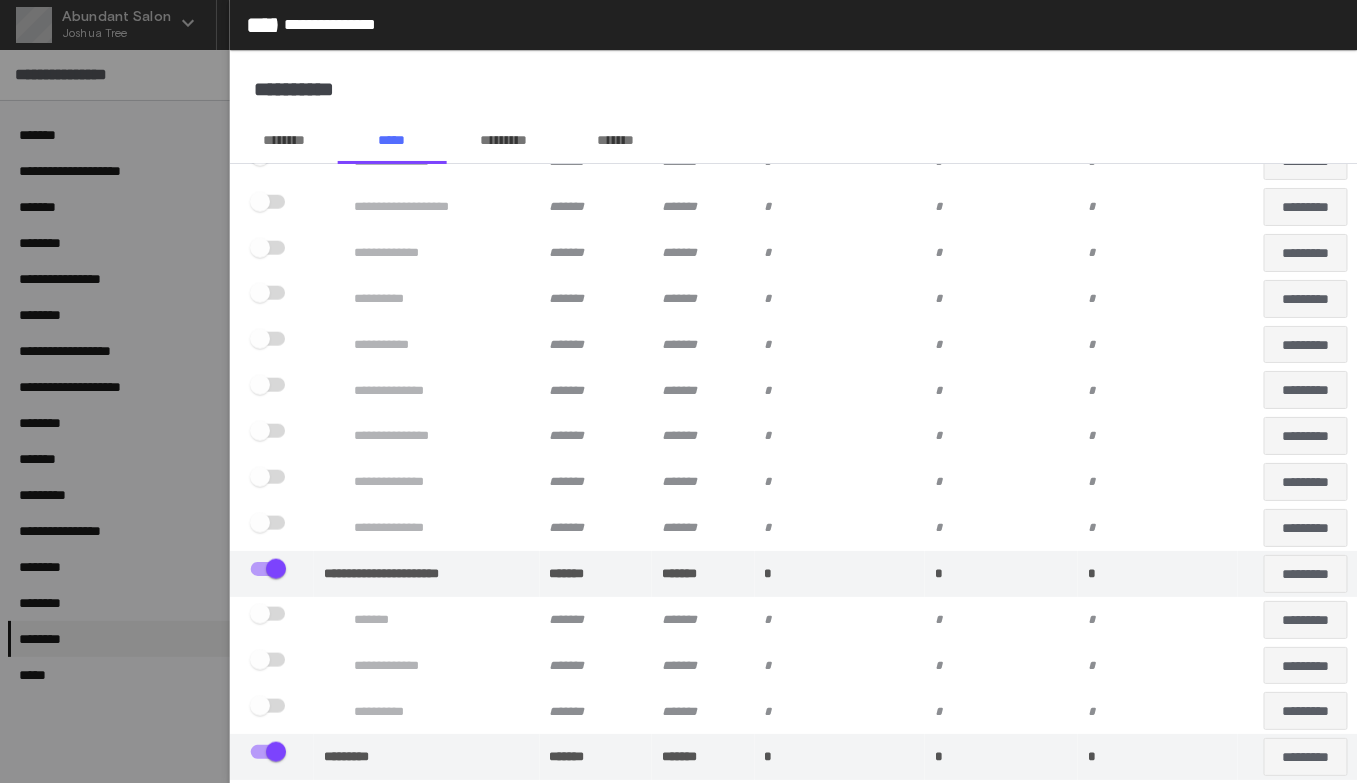 scroll, scrollTop: 2154, scrollLeft: 0, axis: vertical 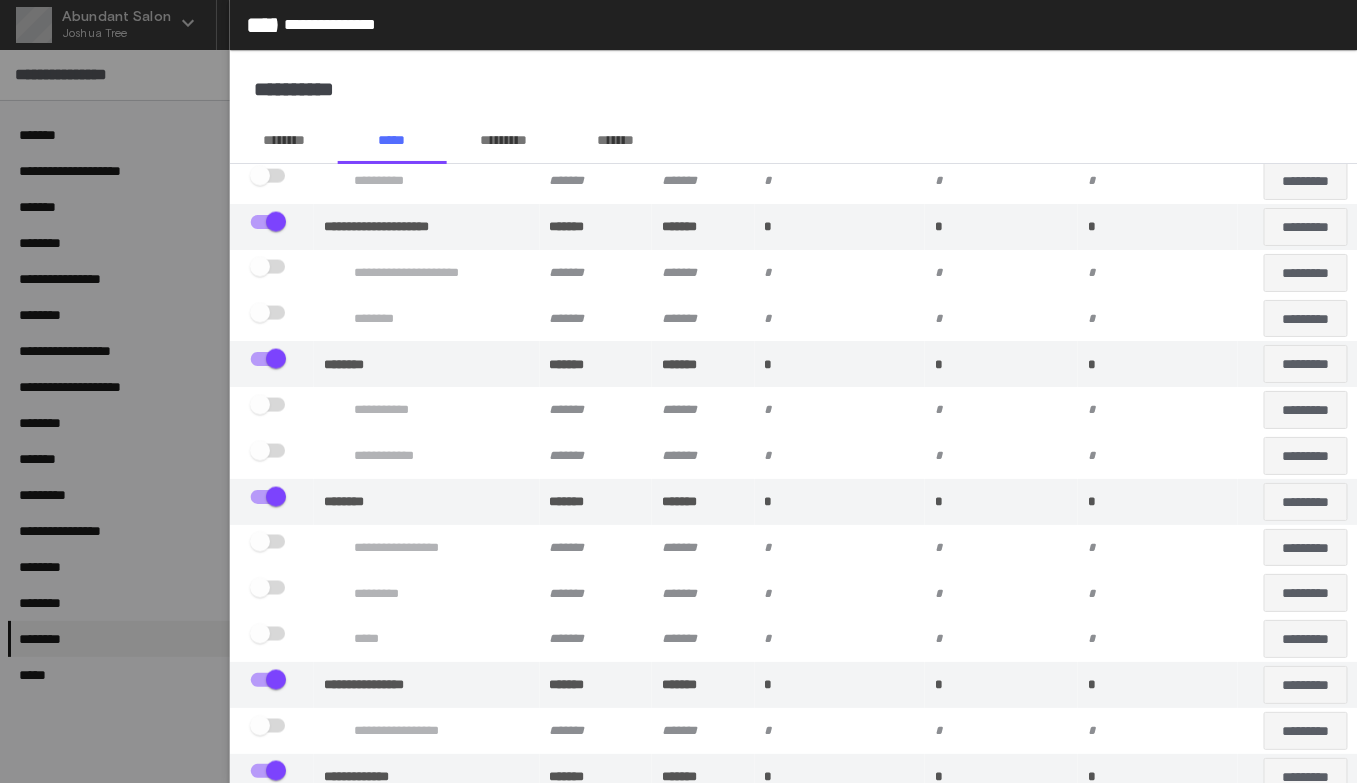 click on "********" at bounding box center [284, 140] 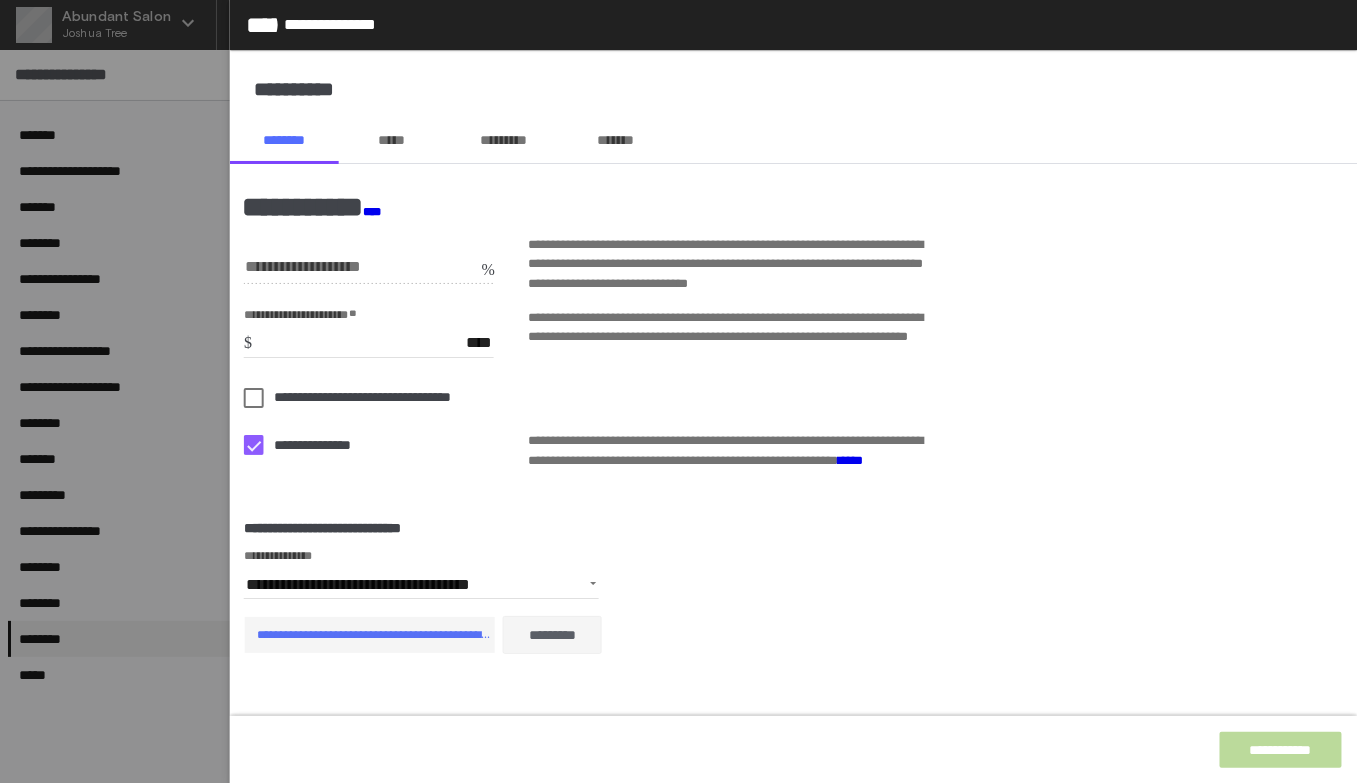 click on "*****" at bounding box center (392, 140) 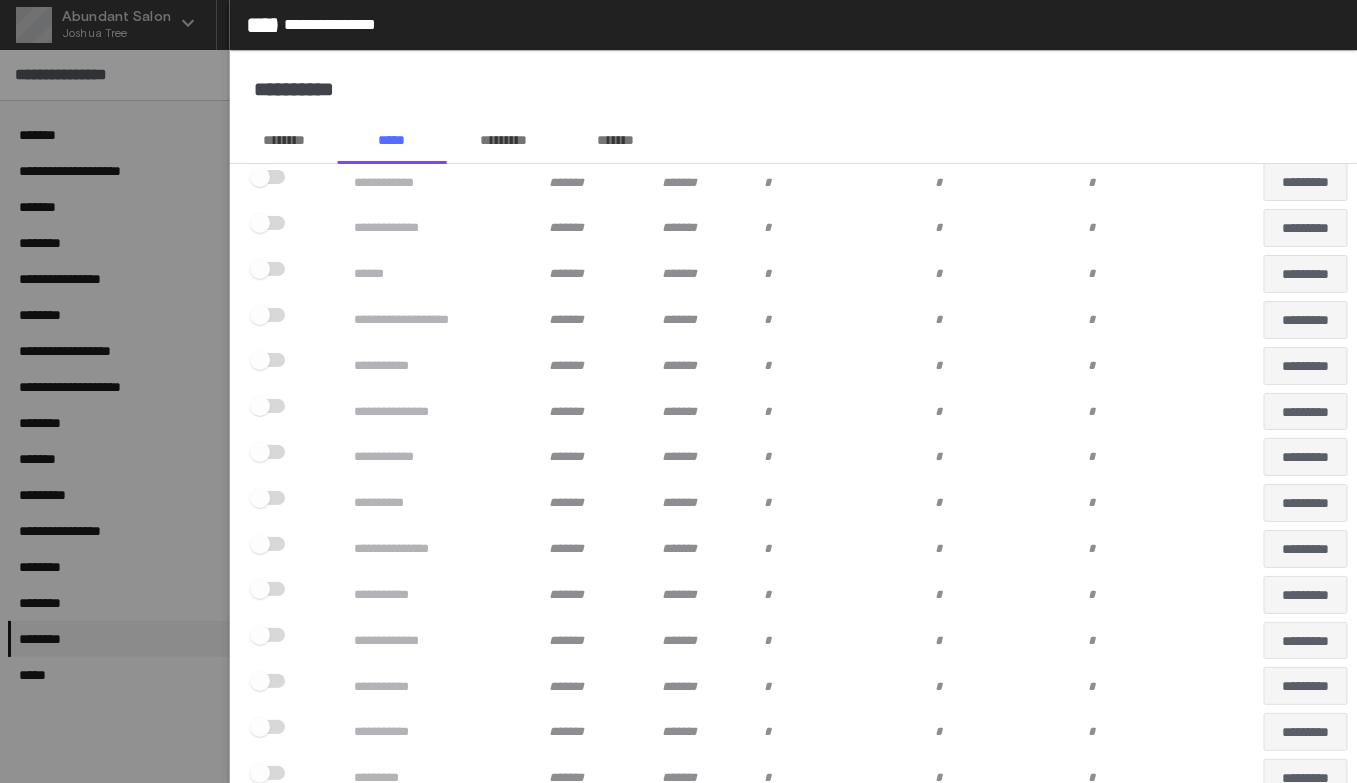 scroll, scrollTop: 0, scrollLeft: 0, axis: both 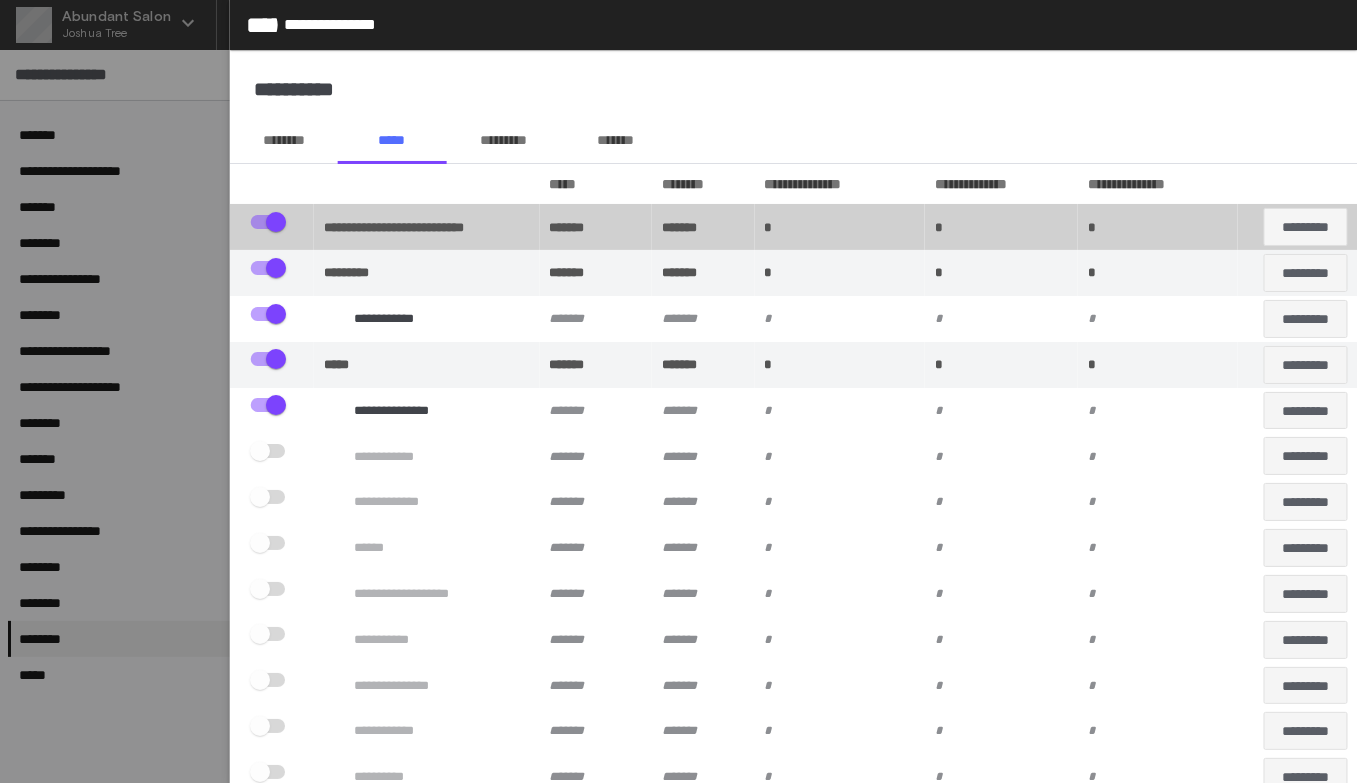click at bounding box center (268, 359) 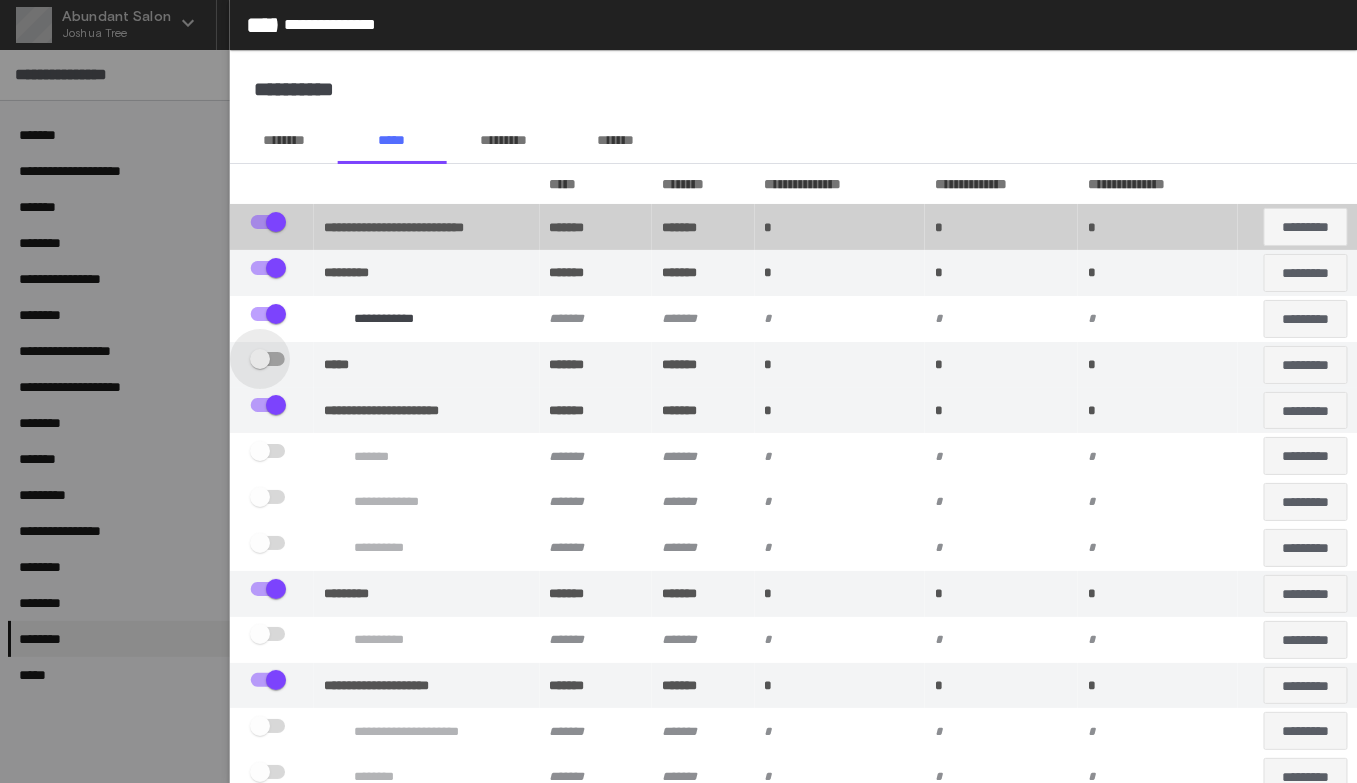 click at bounding box center [260, 359] 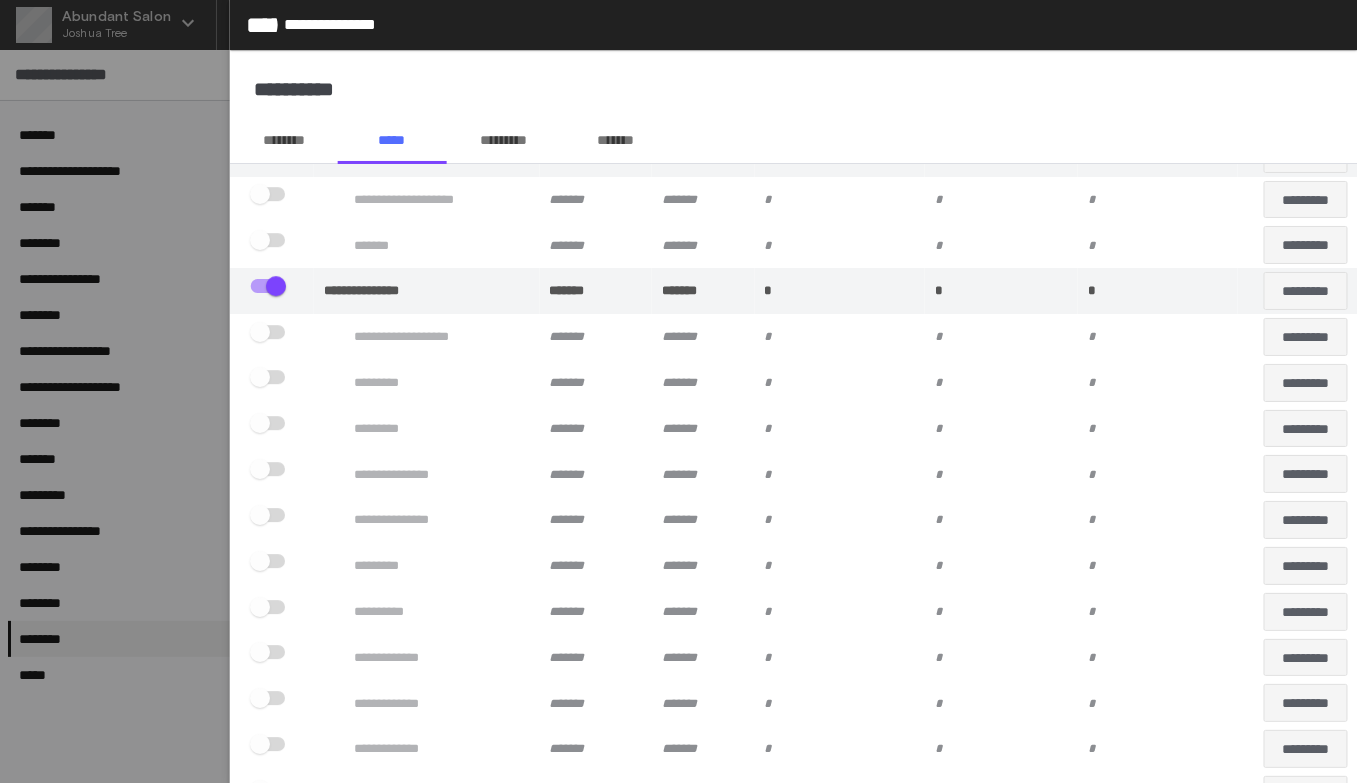 scroll, scrollTop: 8229, scrollLeft: 0, axis: vertical 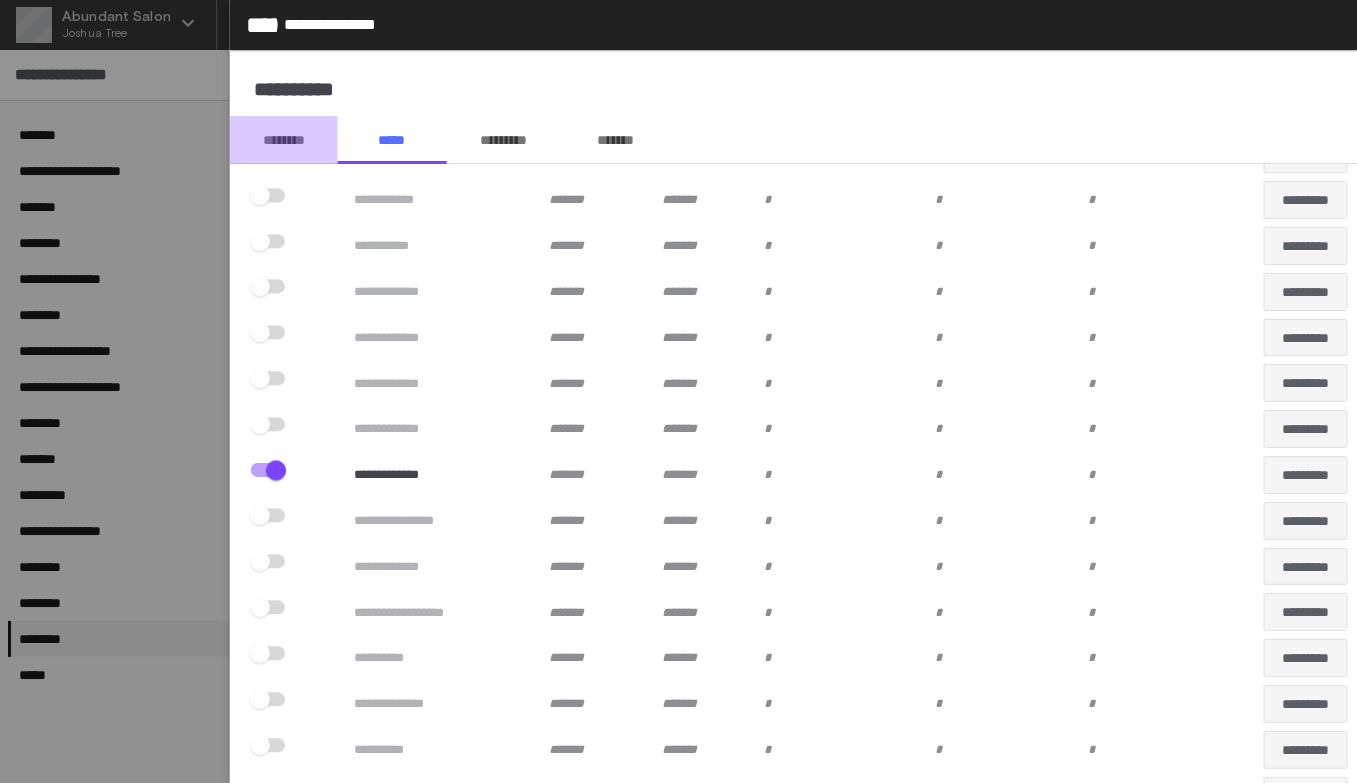 click on "********" at bounding box center [284, 140] 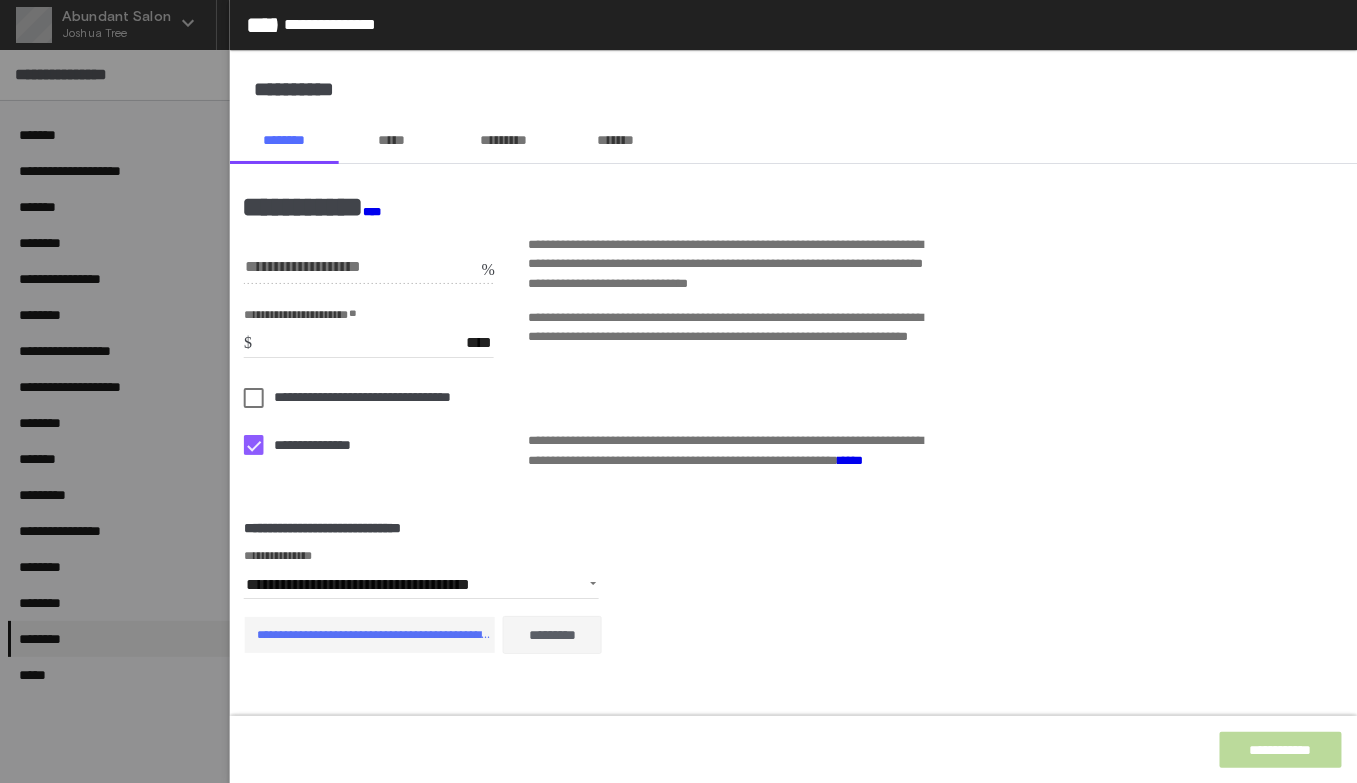 click on "****" at bounding box center (372, 212) 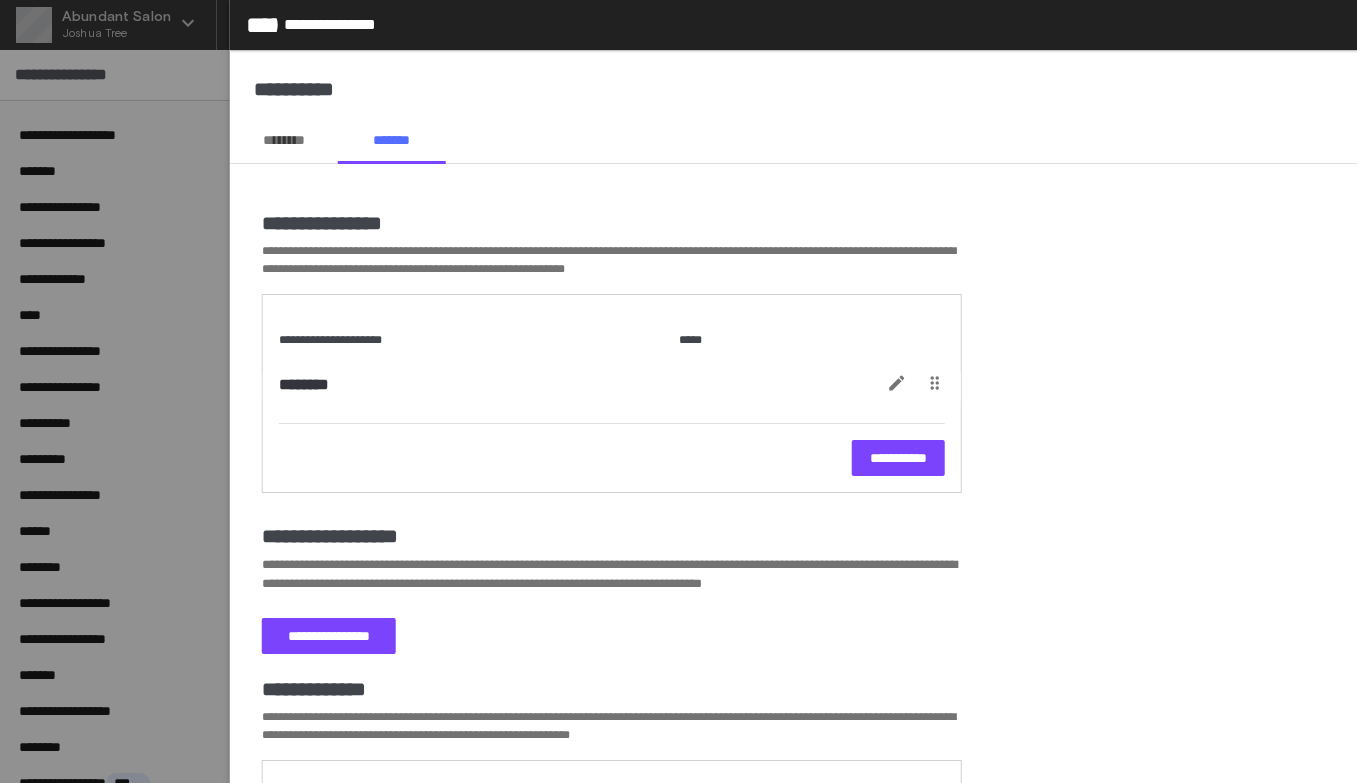 scroll, scrollTop: 0, scrollLeft: 0, axis: both 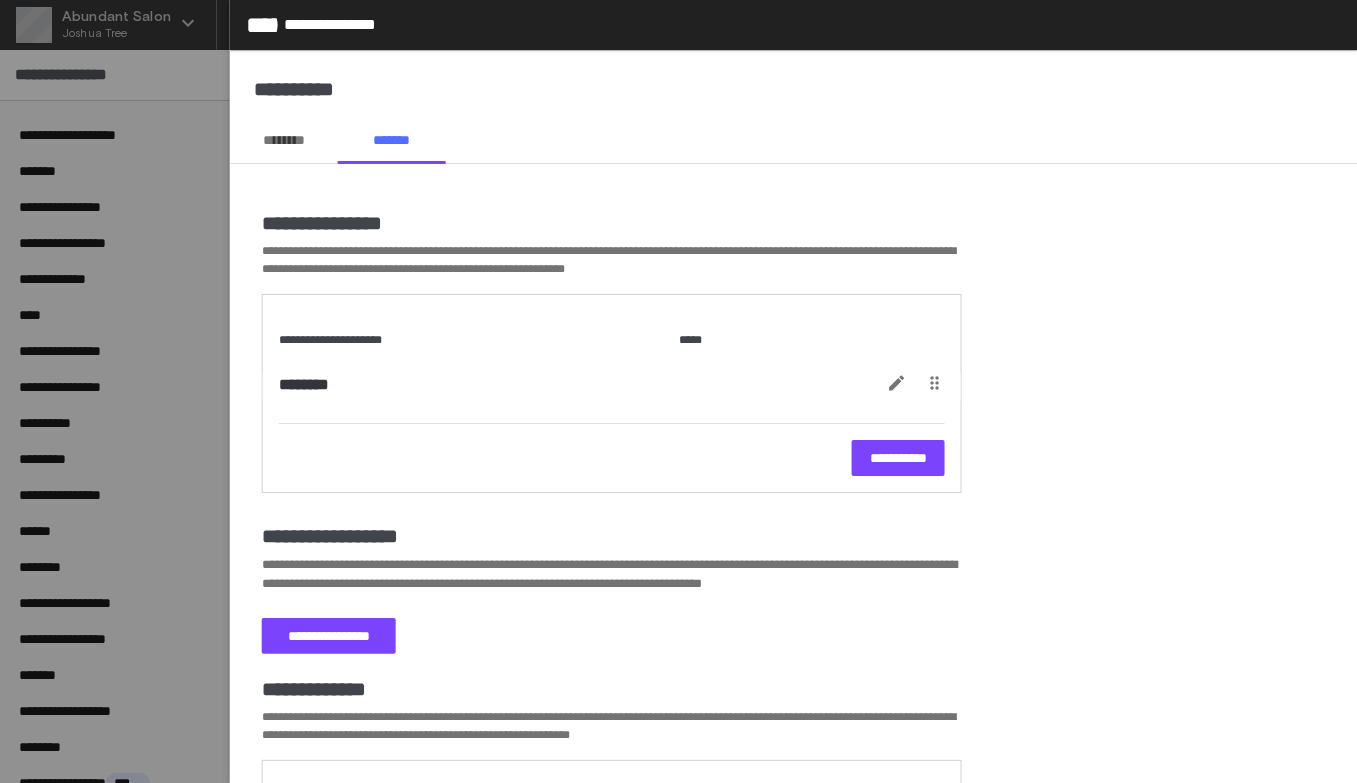 click 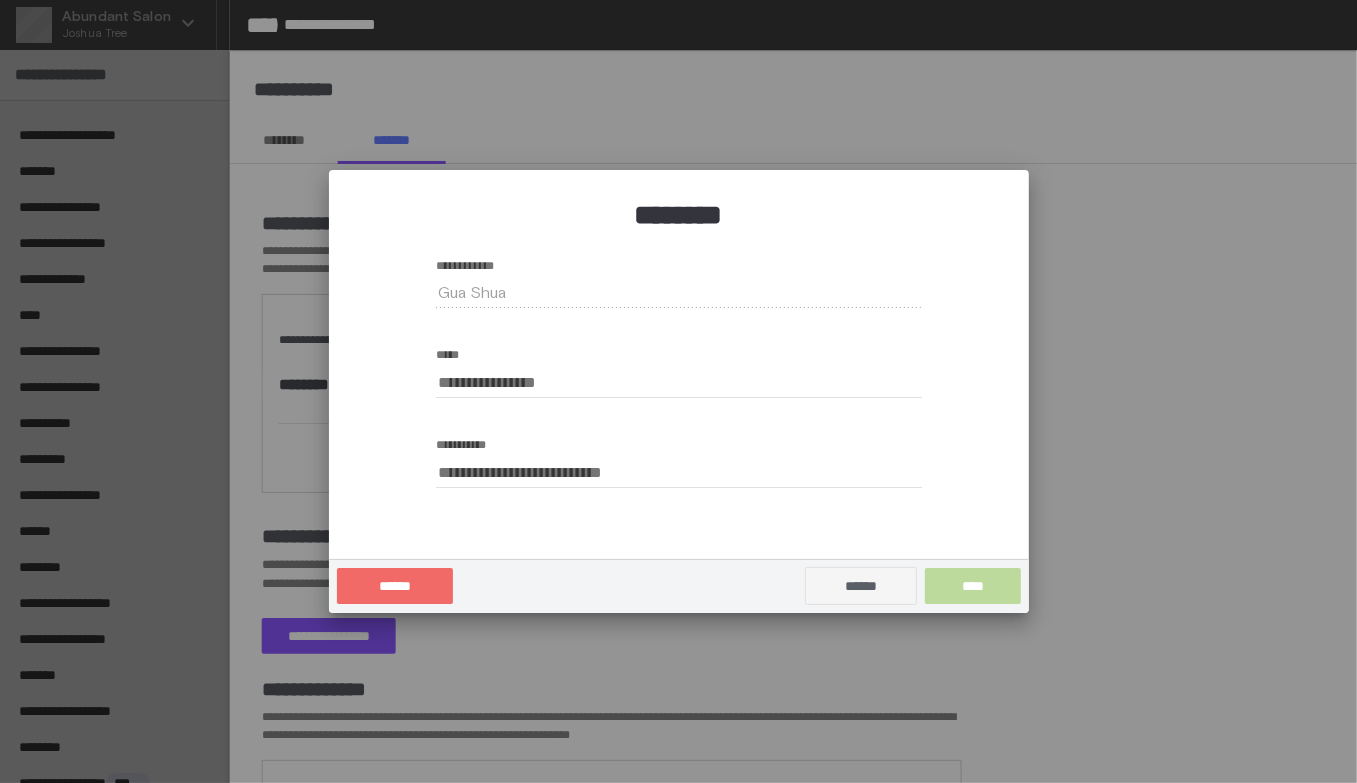 click on "******" at bounding box center (395, 586) 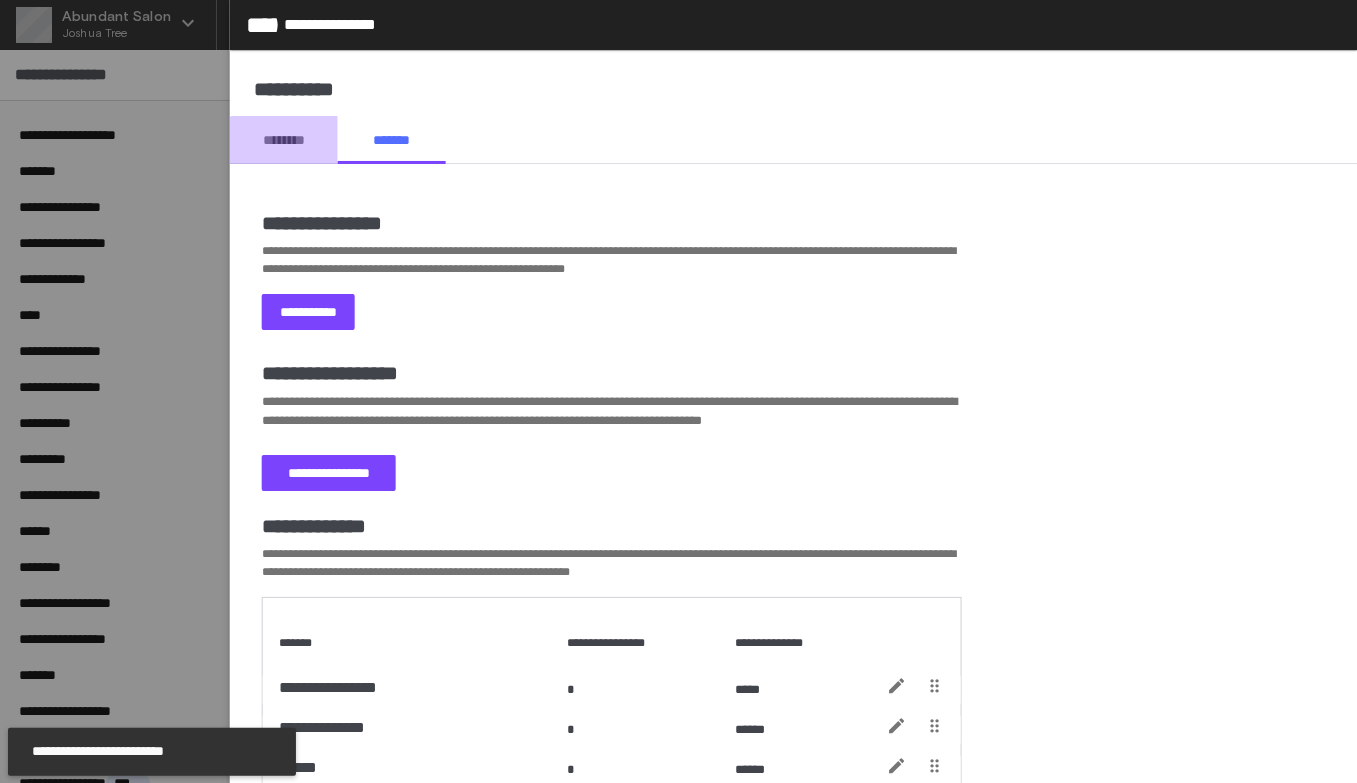 click on "********" at bounding box center (284, 140) 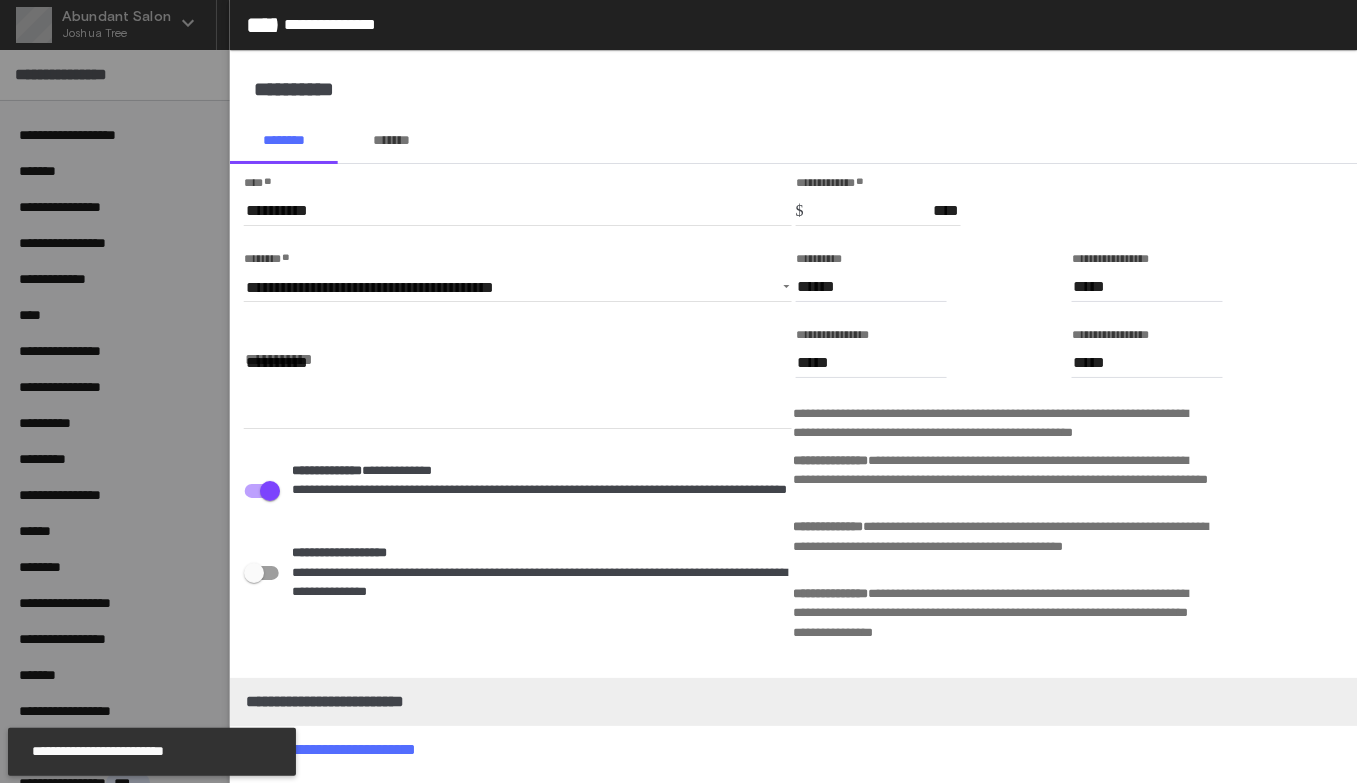 scroll, scrollTop: 358, scrollLeft: 0, axis: vertical 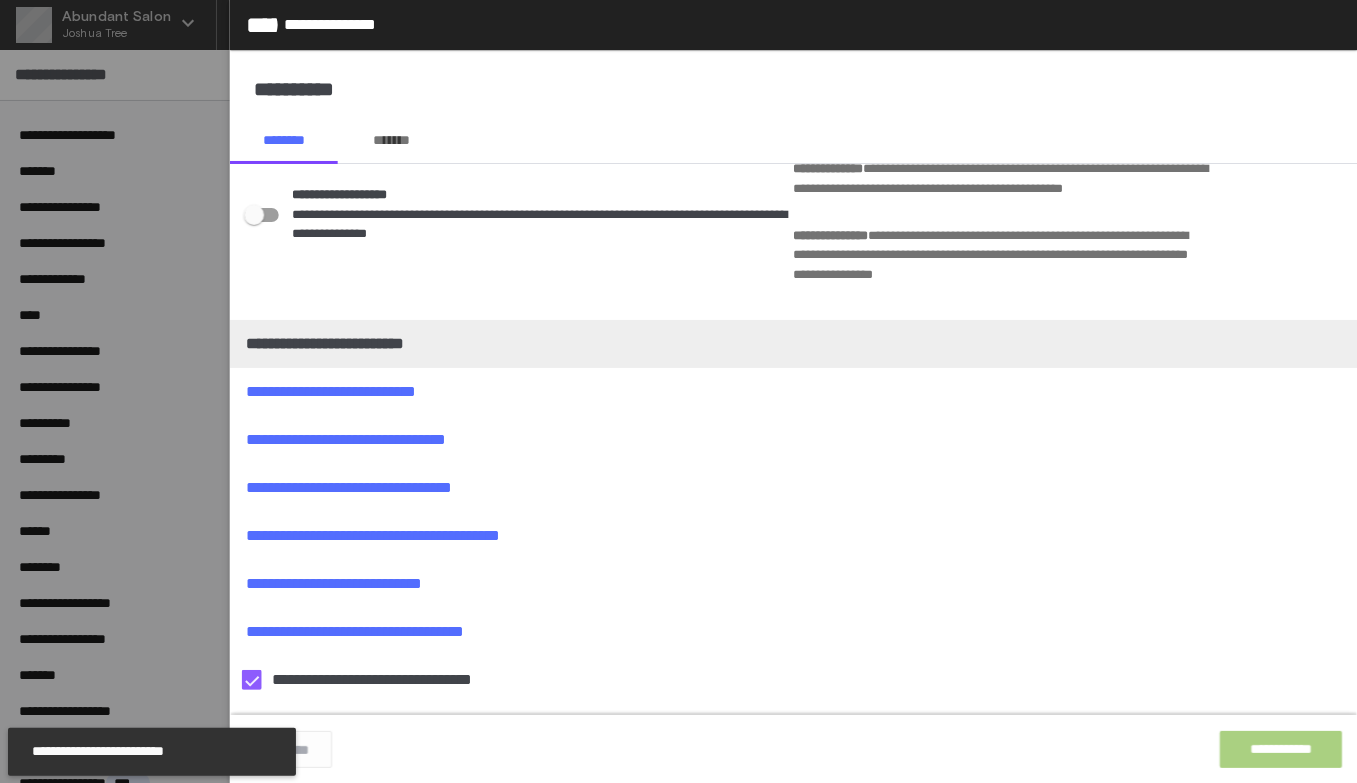 click on "**********" at bounding box center [1280, 750] 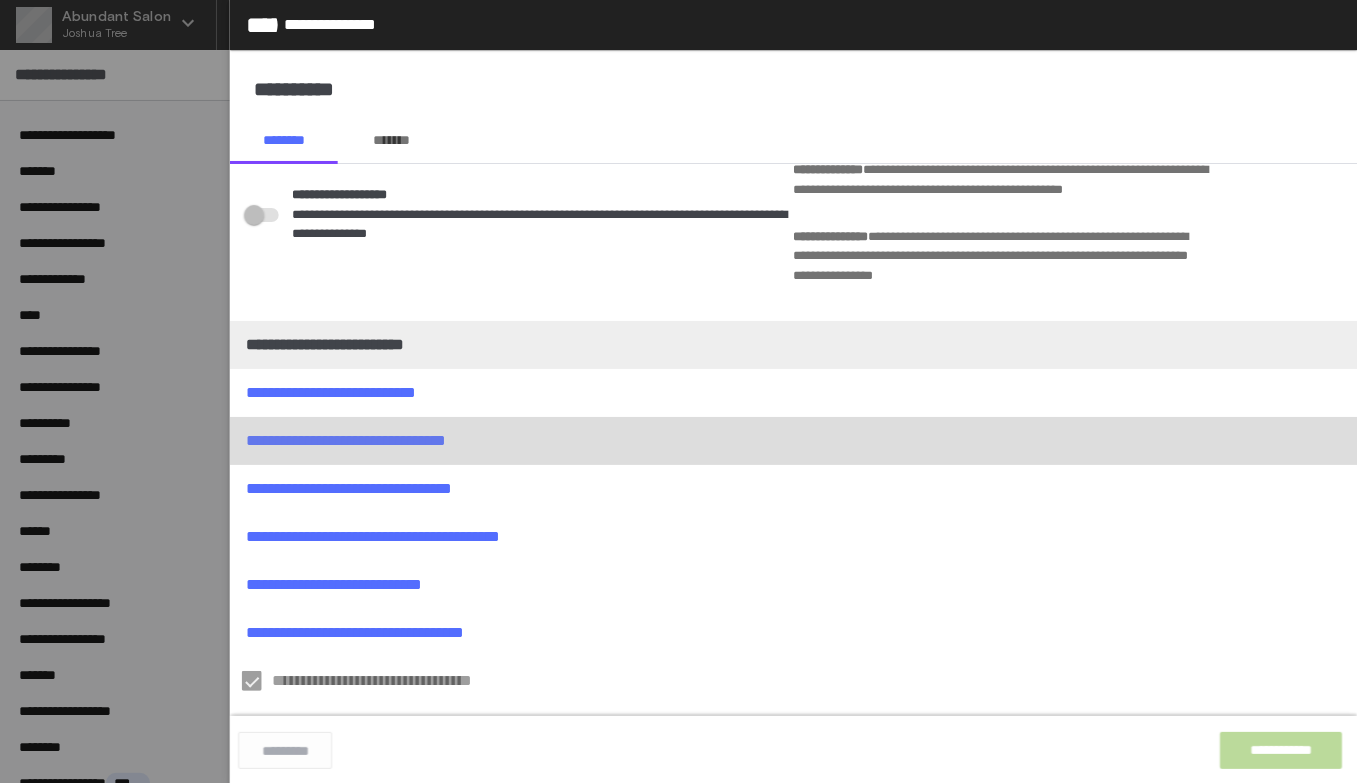 scroll, scrollTop: 317, scrollLeft: 0, axis: vertical 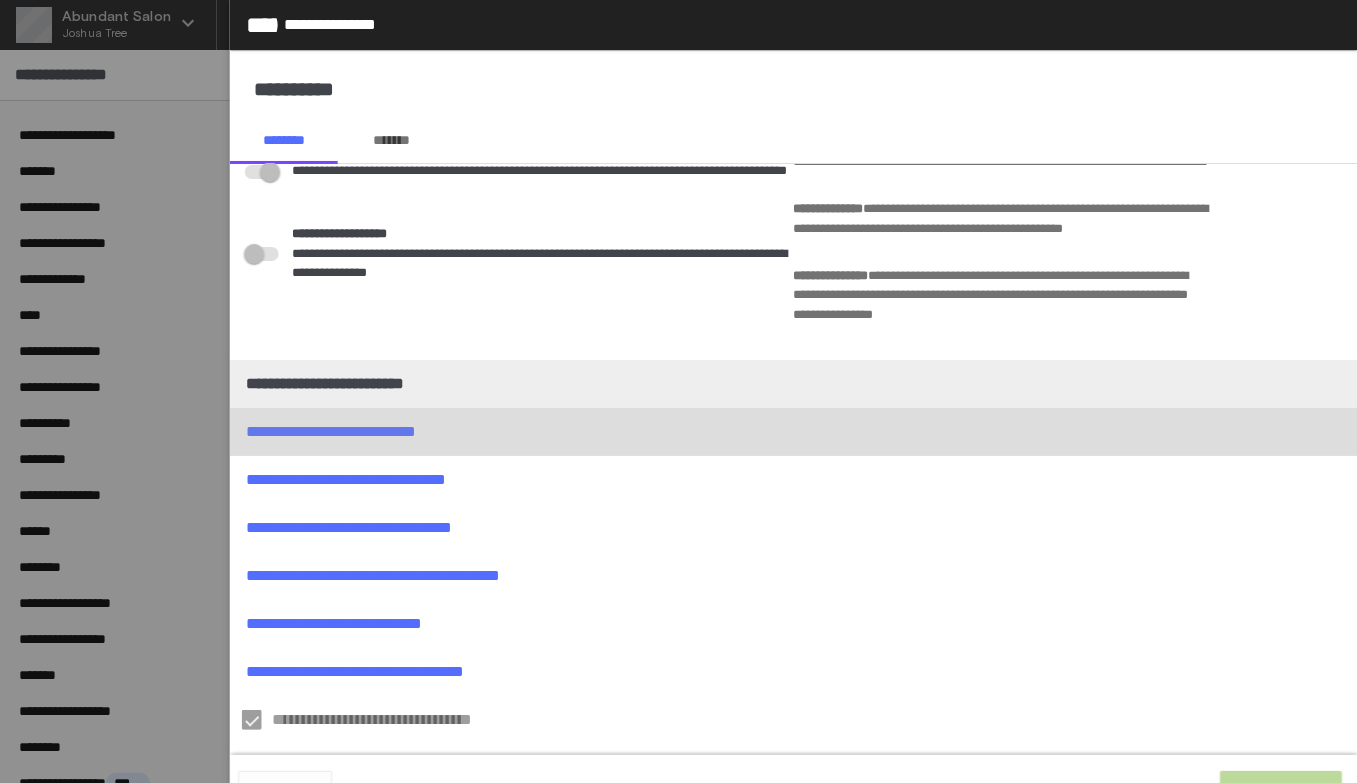 click at bounding box center [793, 432] 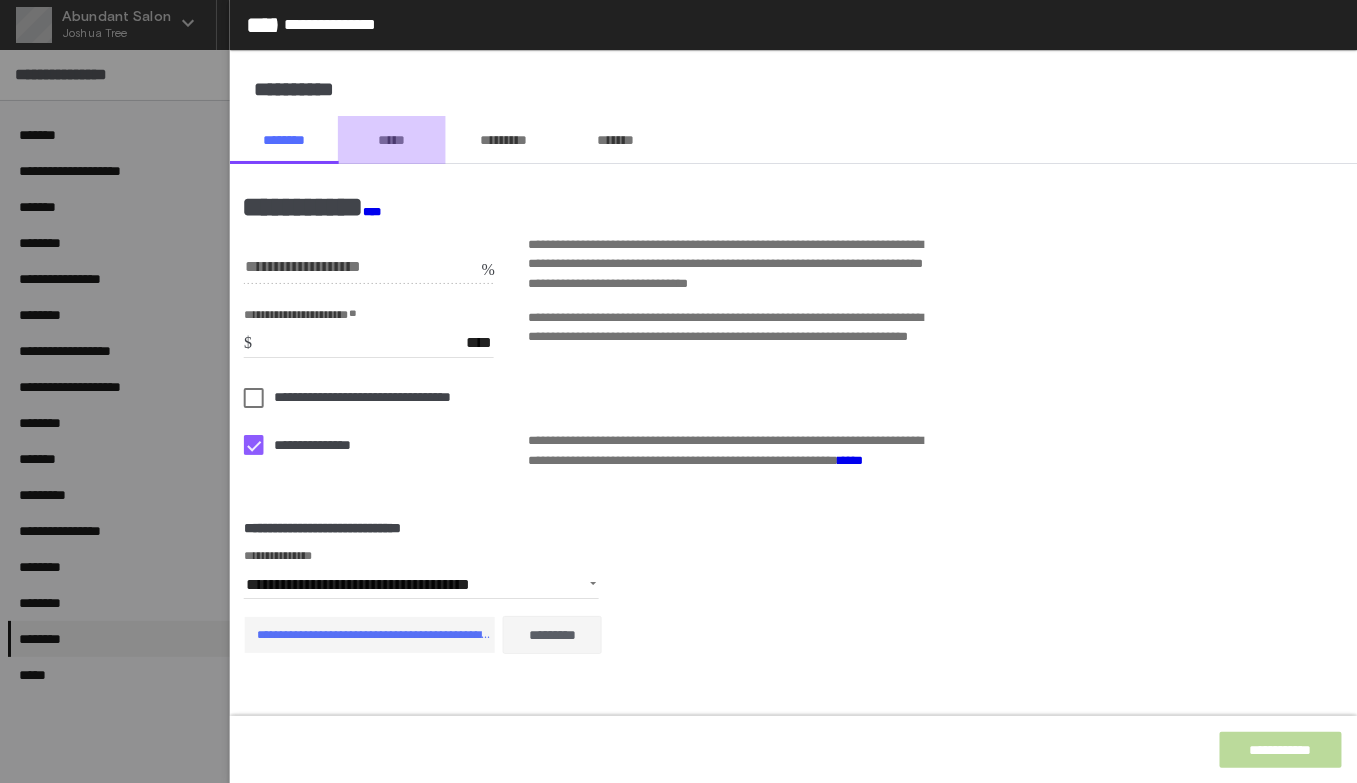 click on "*****" at bounding box center (392, 140) 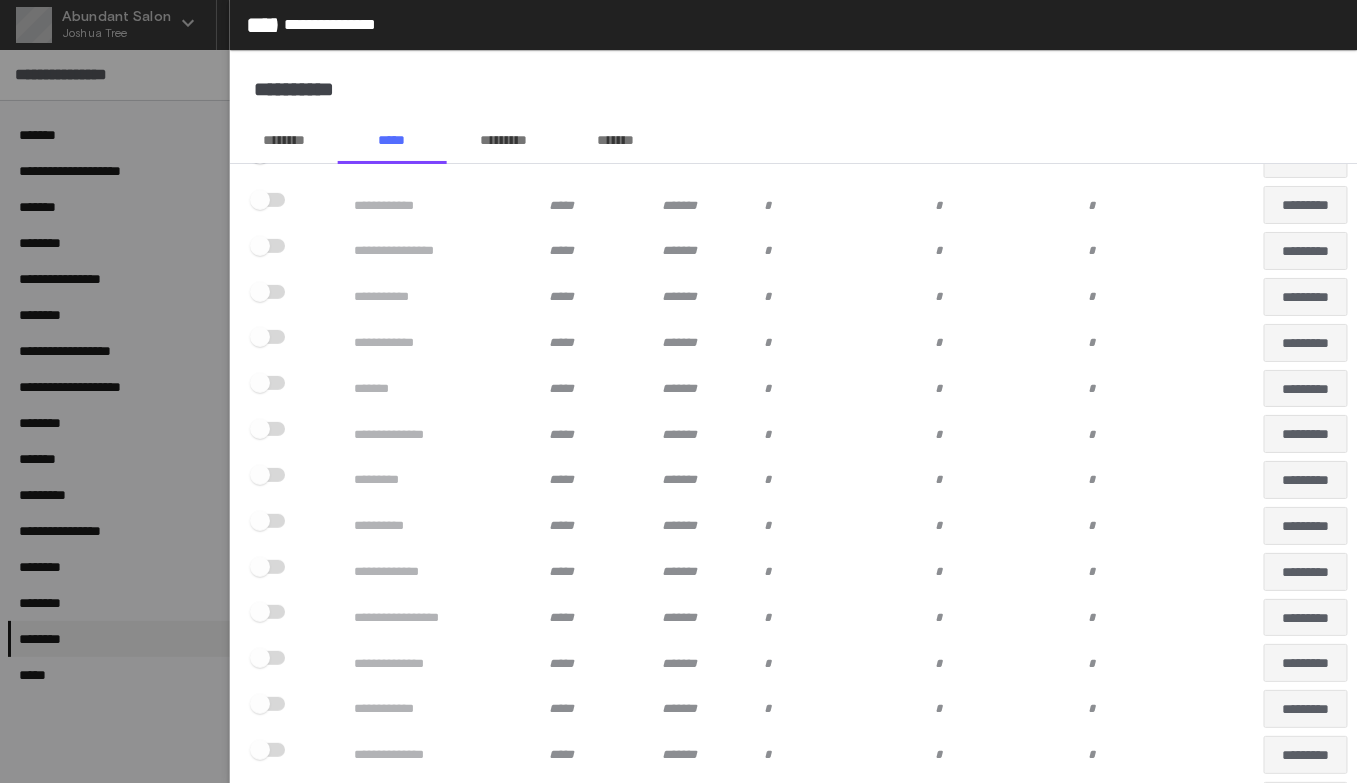 scroll, scrollTop: 8229, scrollLeft: 0, axis: vertical 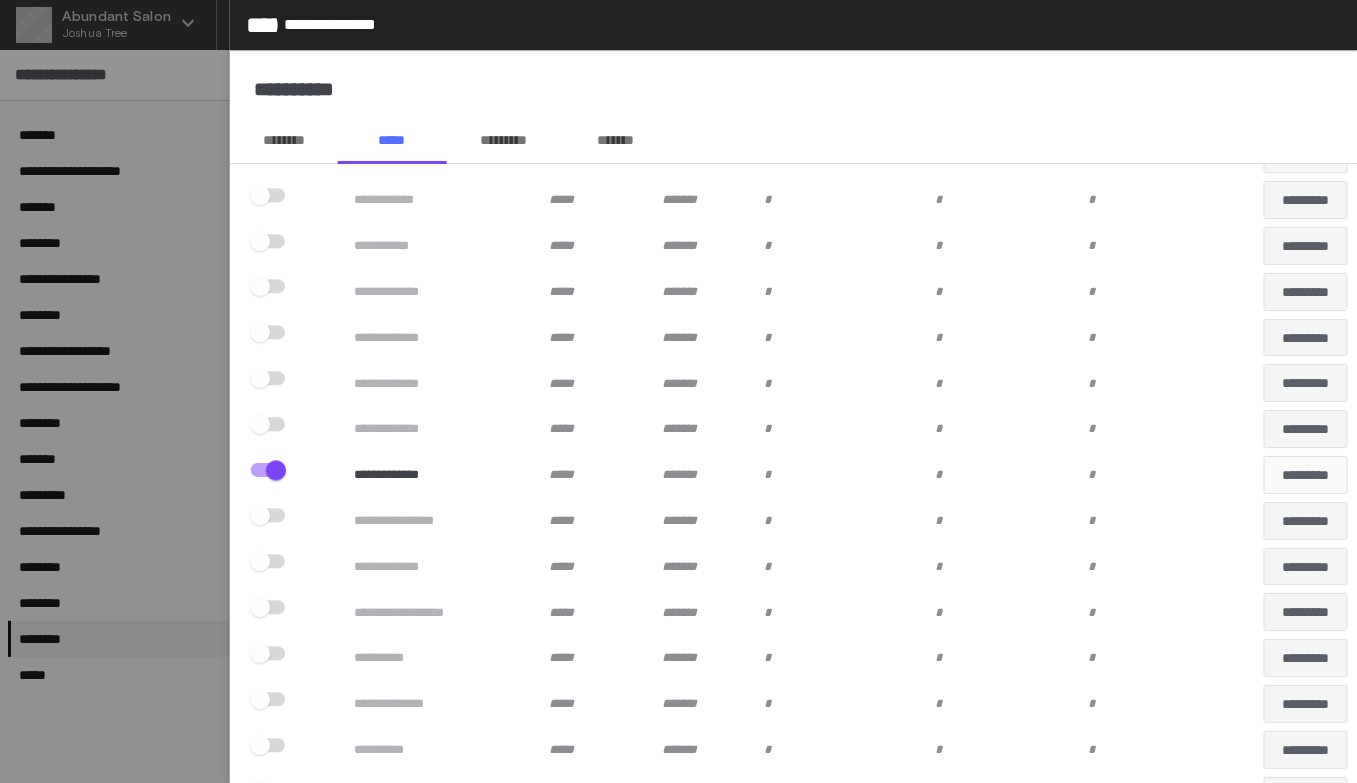 click on "*********" at bounding box center [1306, 475] 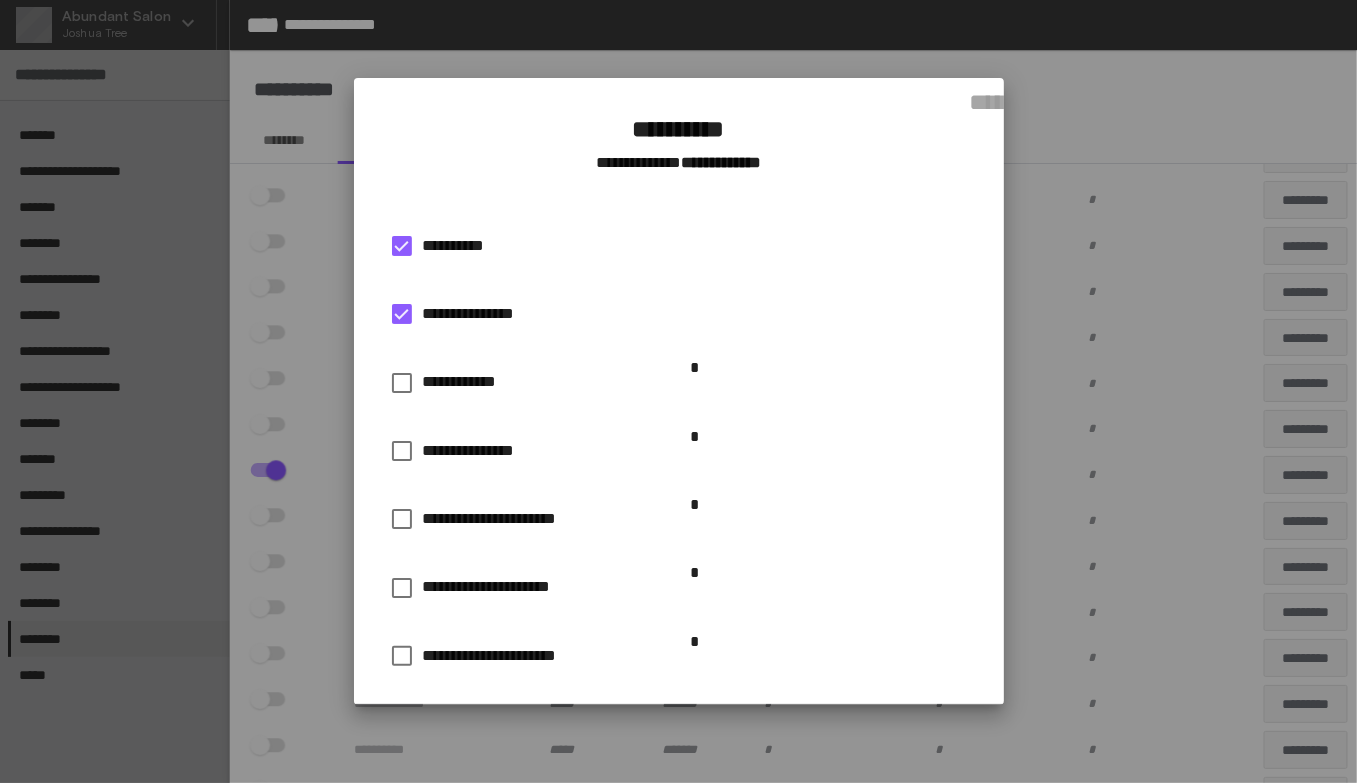 scroll, scrollTop: 289, scrollLeft: 0, axis: vertical 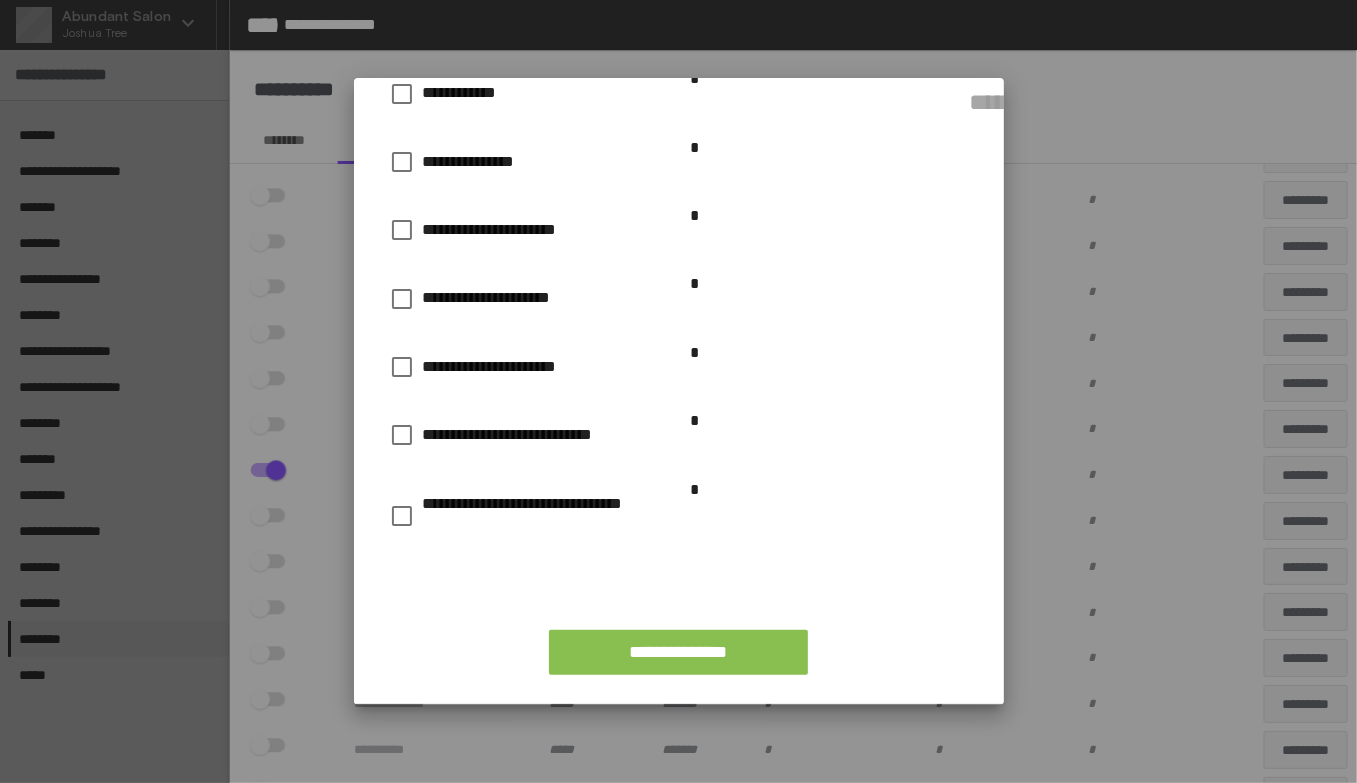 click on "**********" at bounding box center [678, 652] 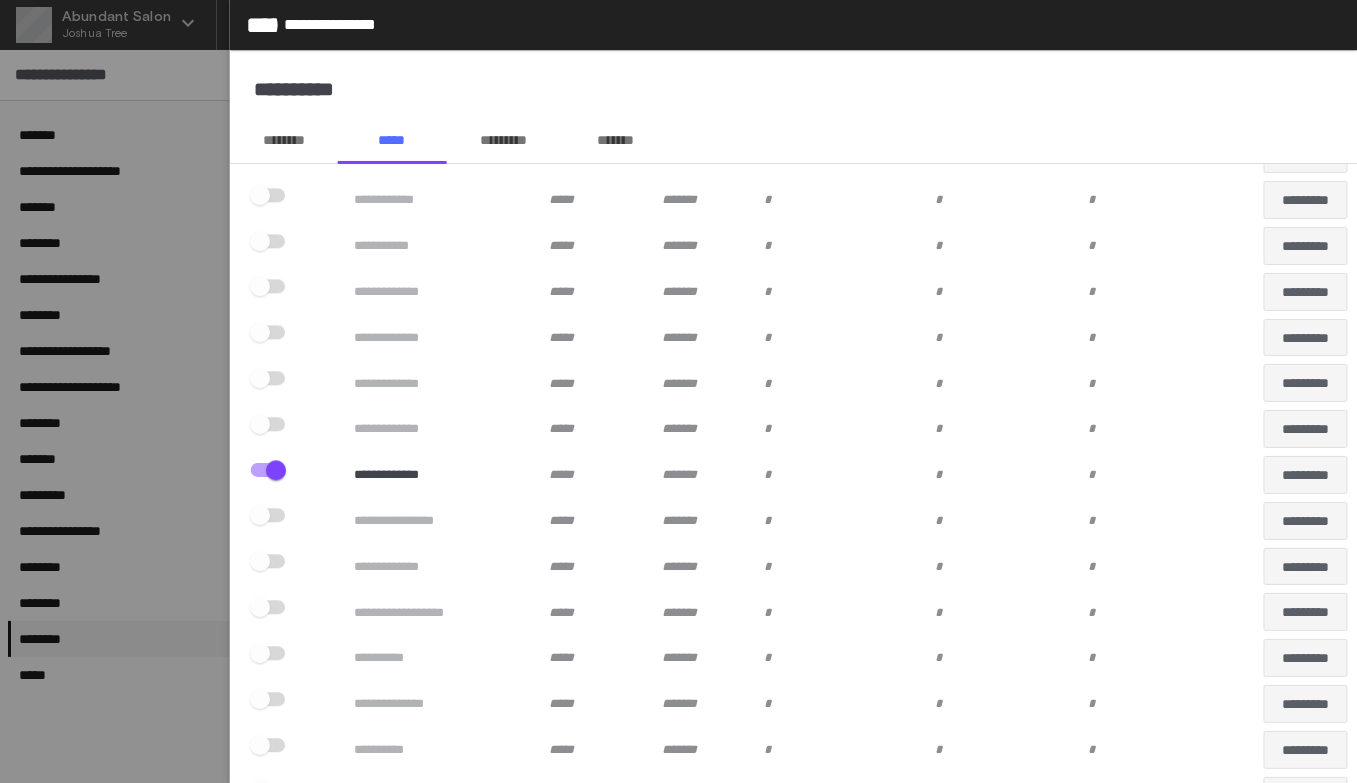 click on "********" at bounding box center (284, 140) 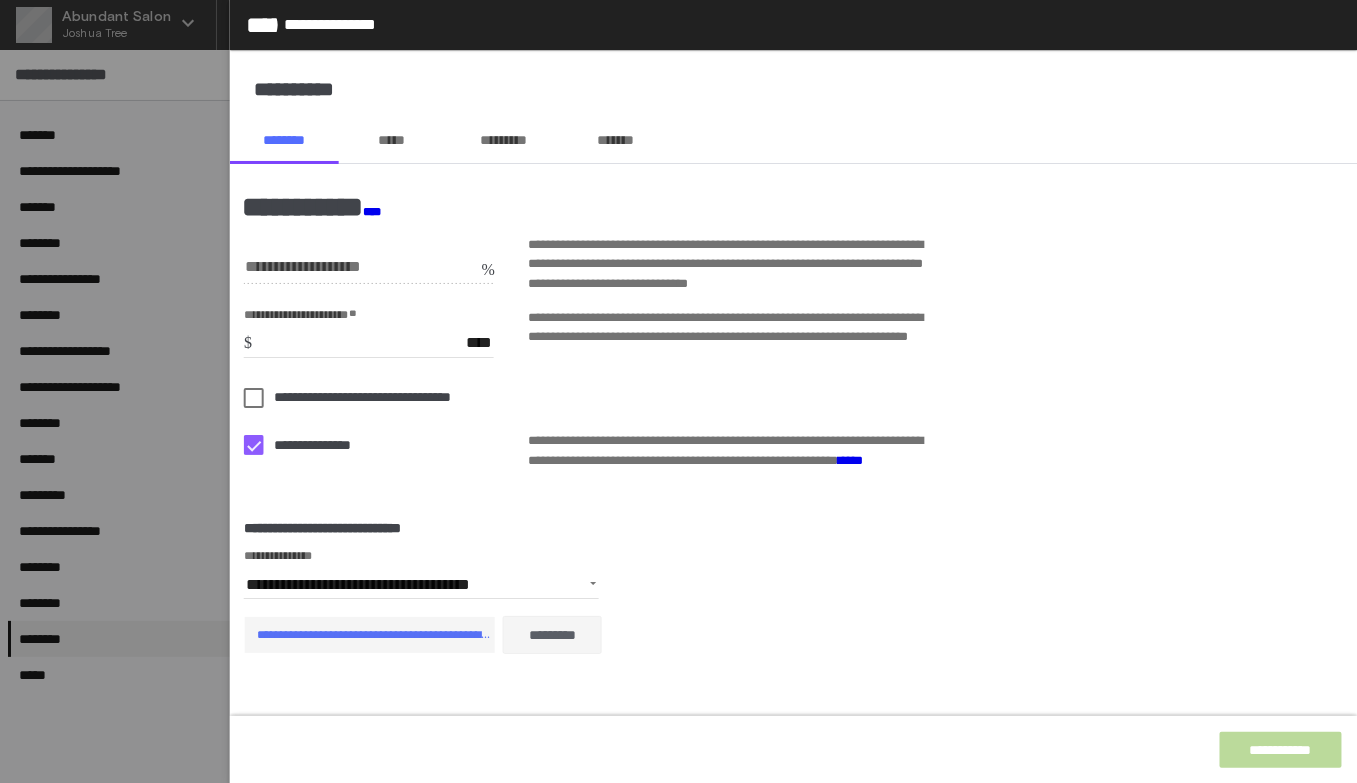 click on "*****" at bounding box center (392, 140) 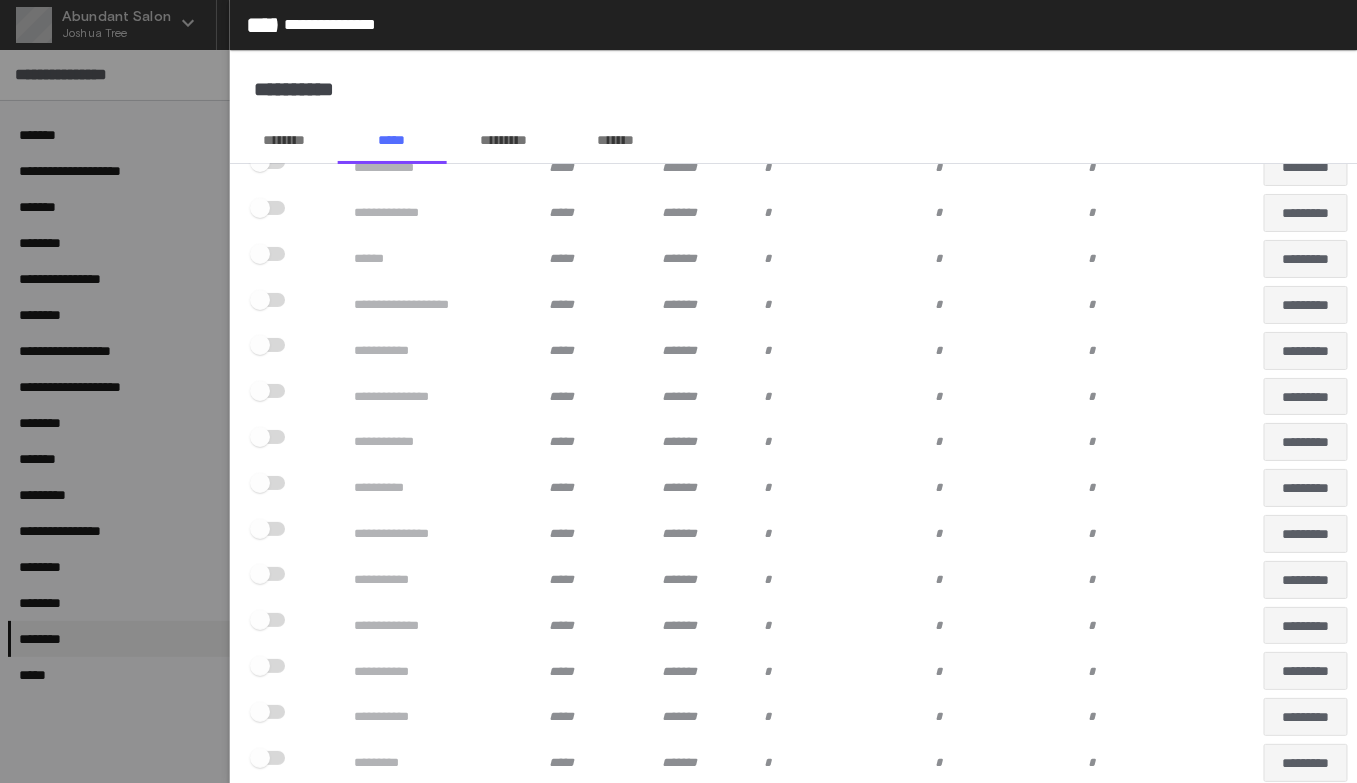 scroll, scrollTop: 0, scrollLeft: 0, axis: both 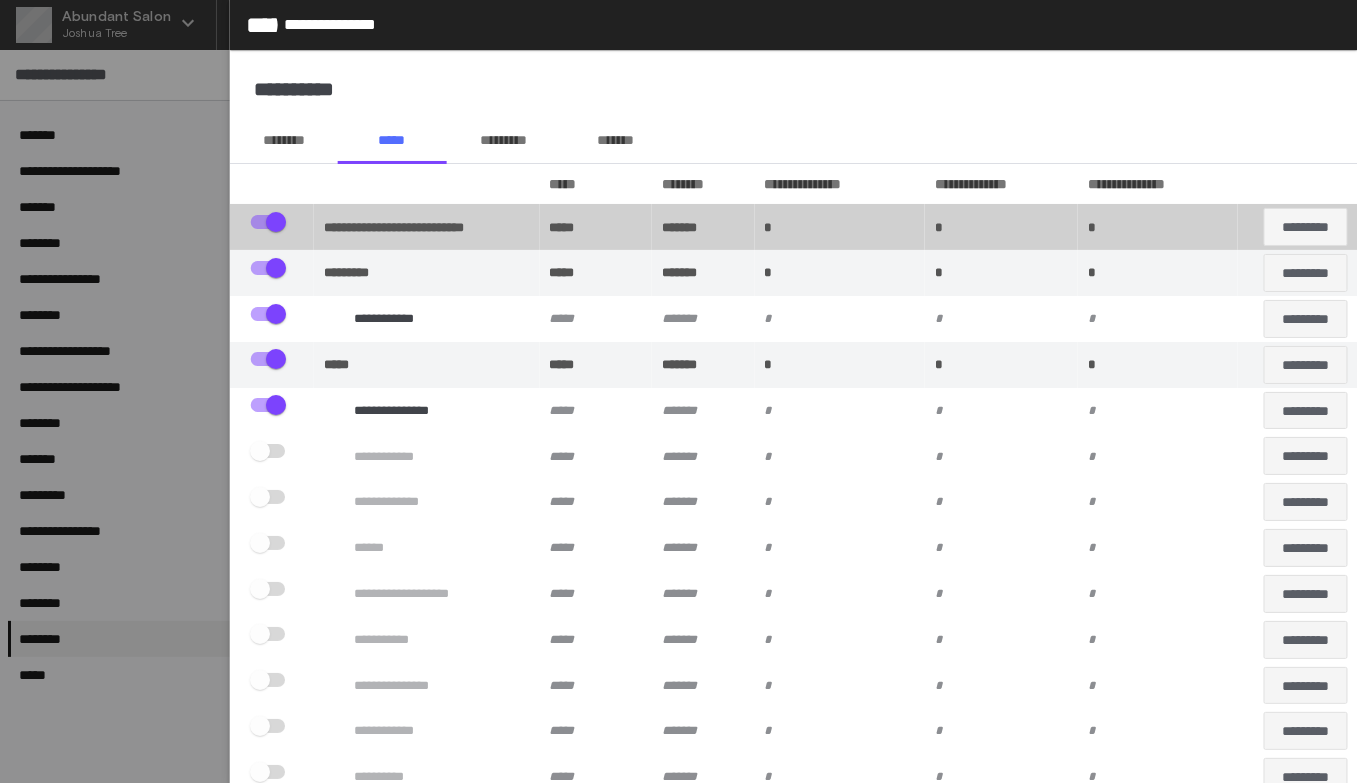 click on "*****" 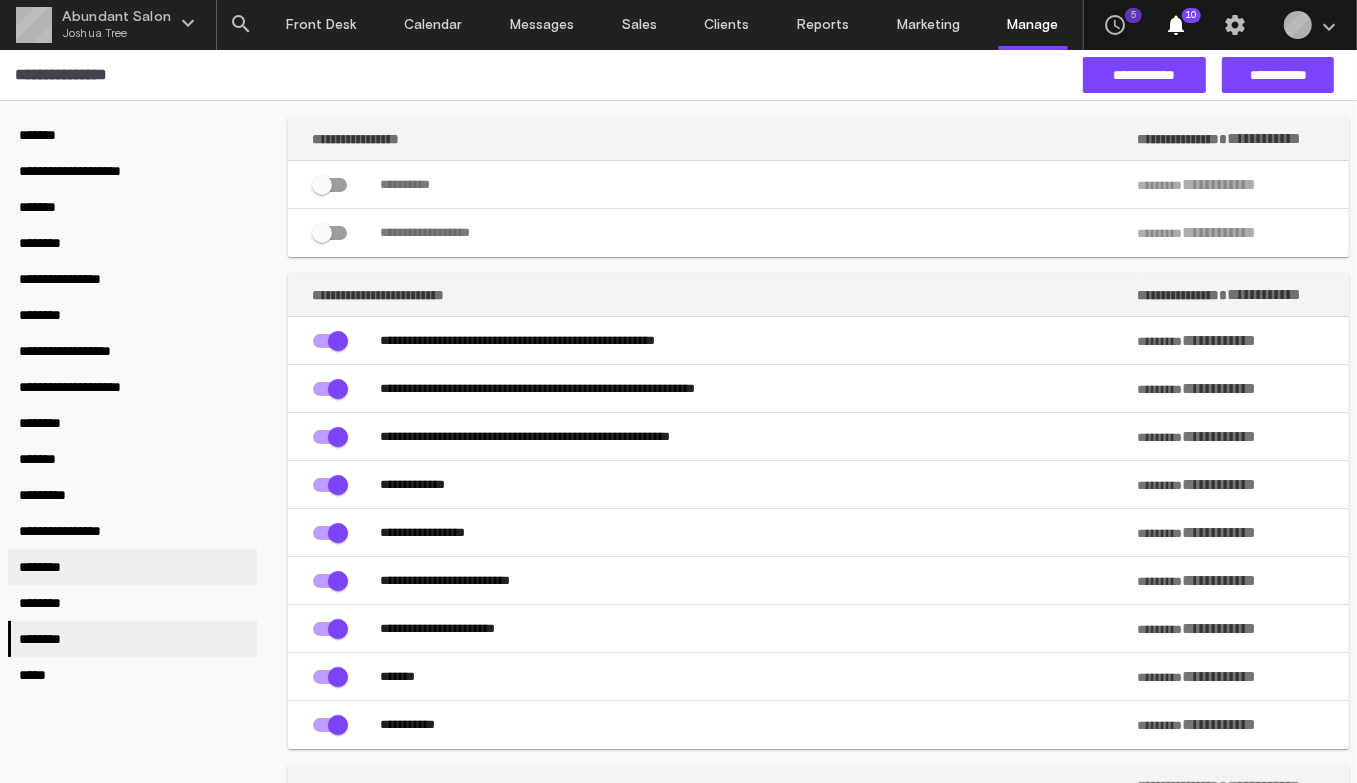 click on "********" at bounding box center [132, 567] 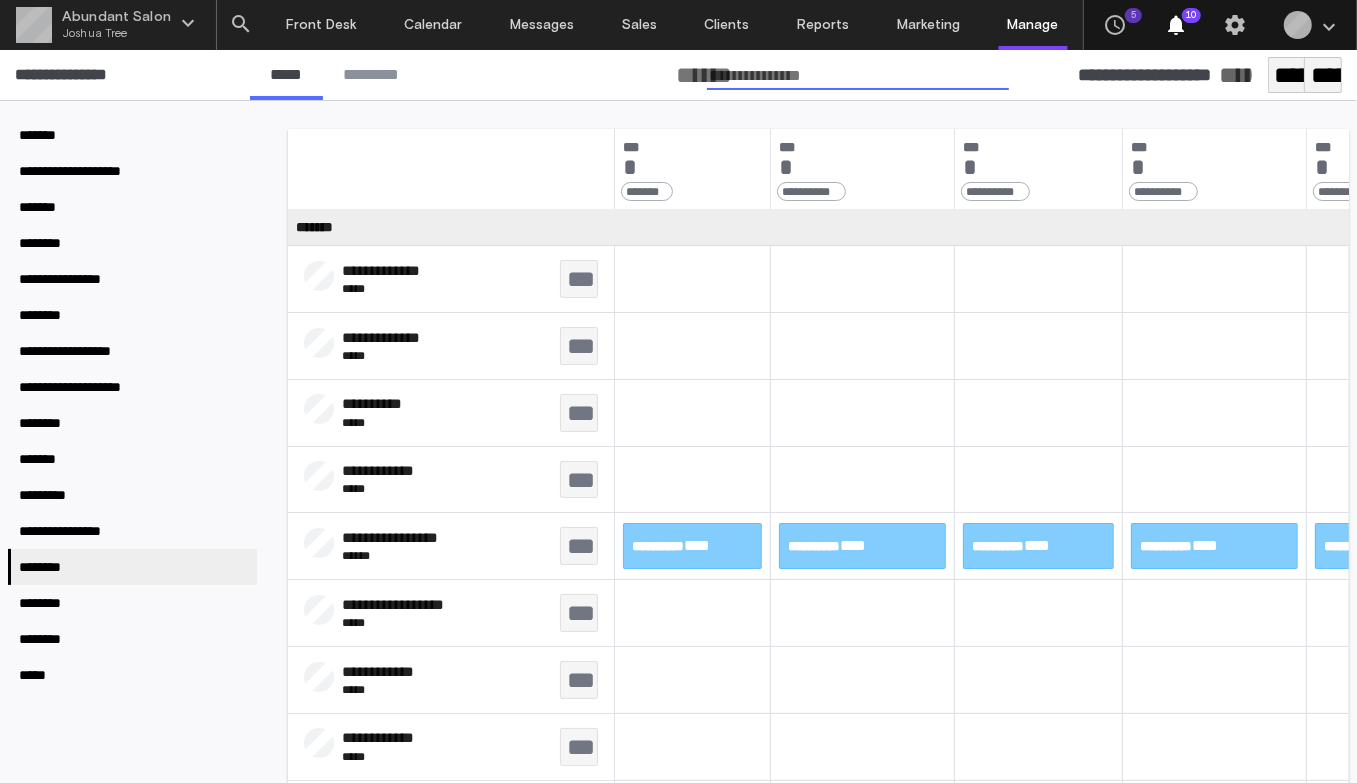 click at bounding box center [858, 75] 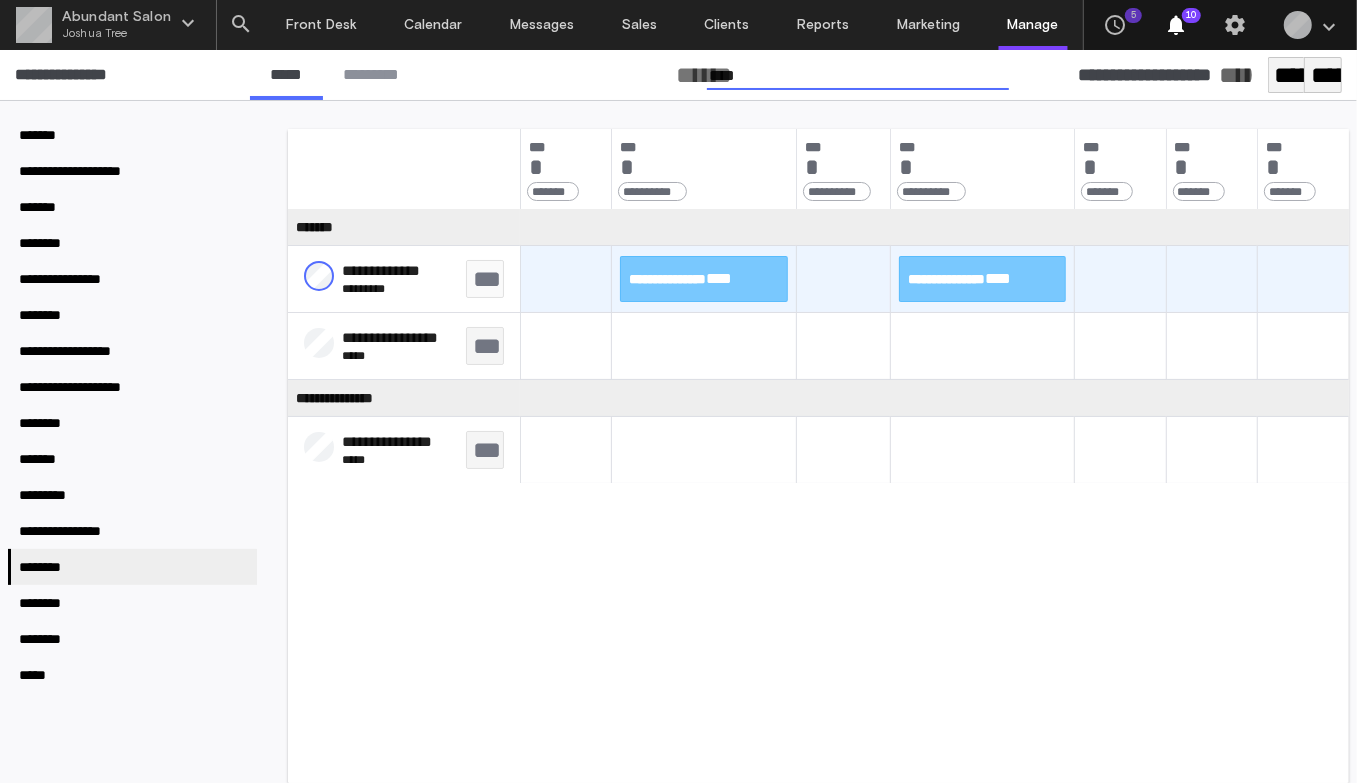 type on "****" 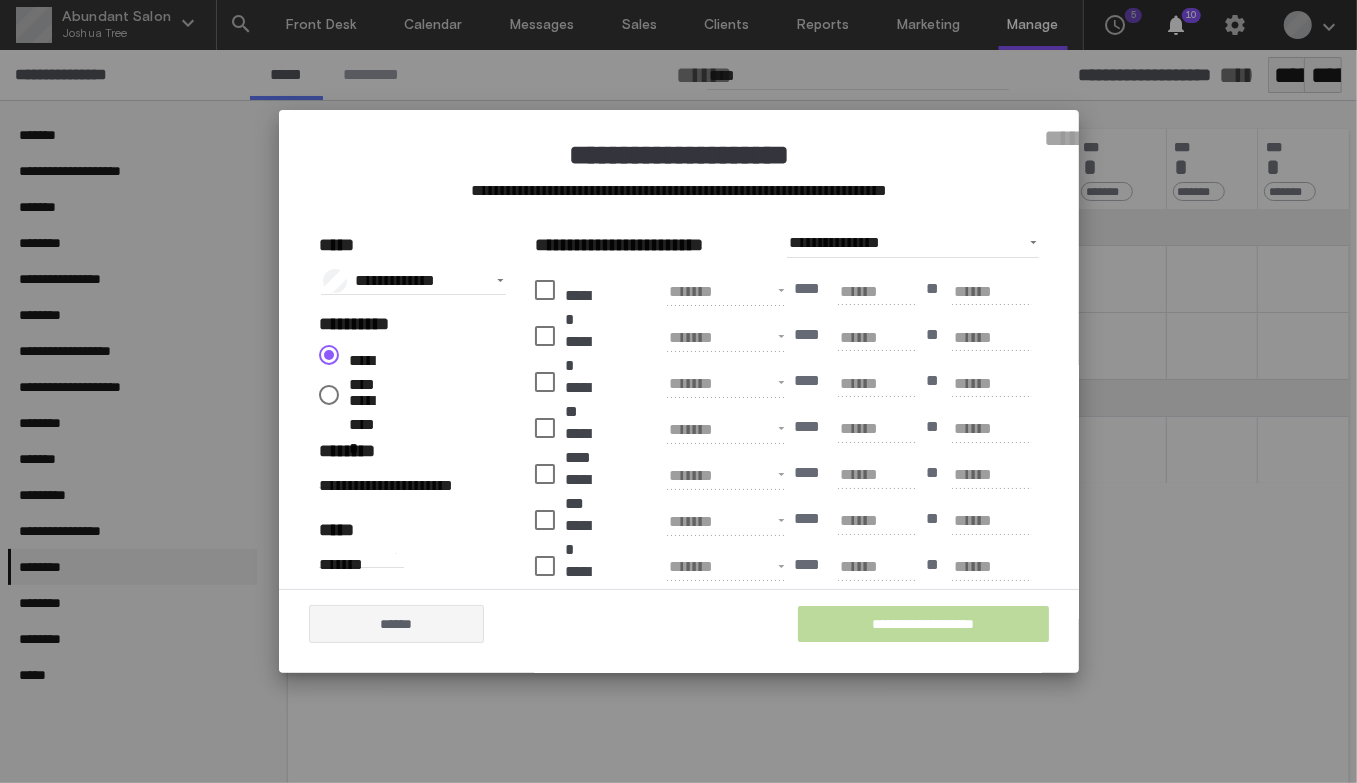 click on "******" at bounding box center (577, 353) 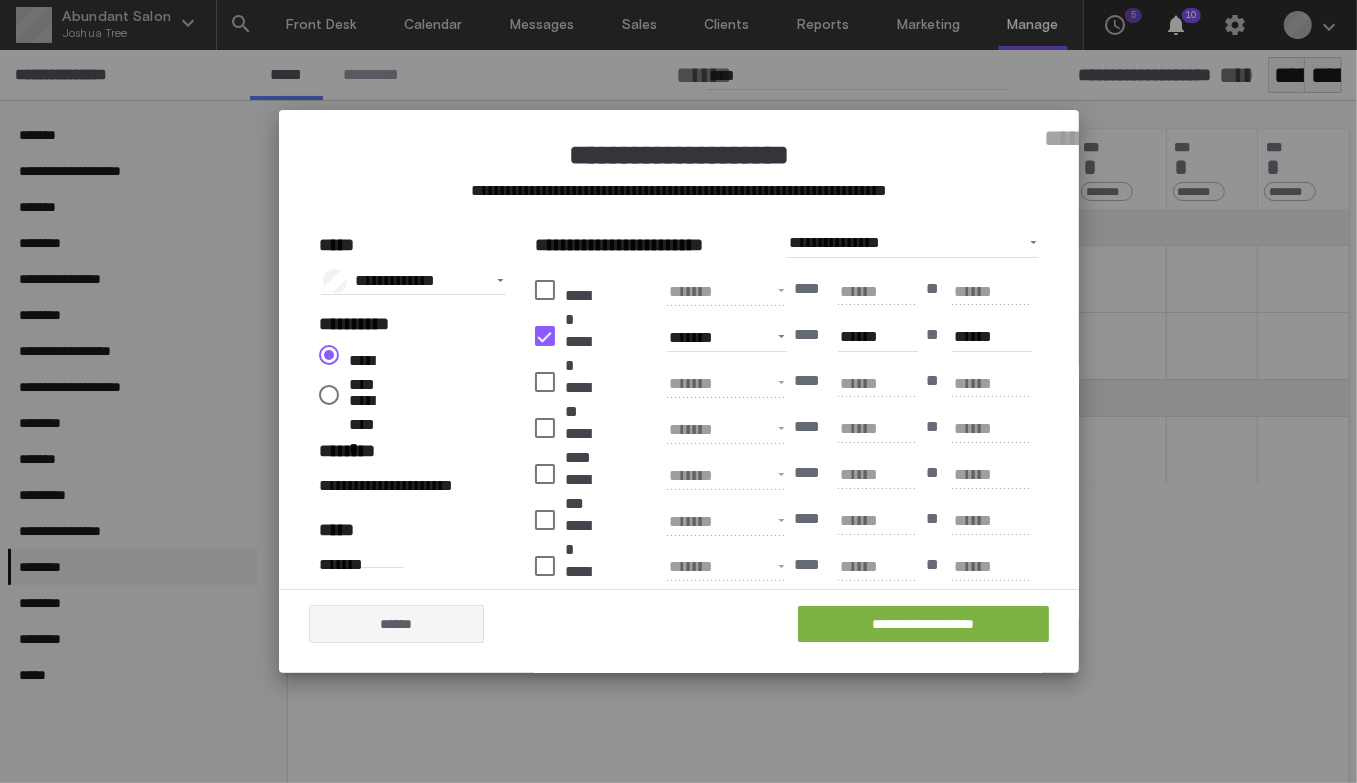 click on "*******" at bounding box center (577, 399) 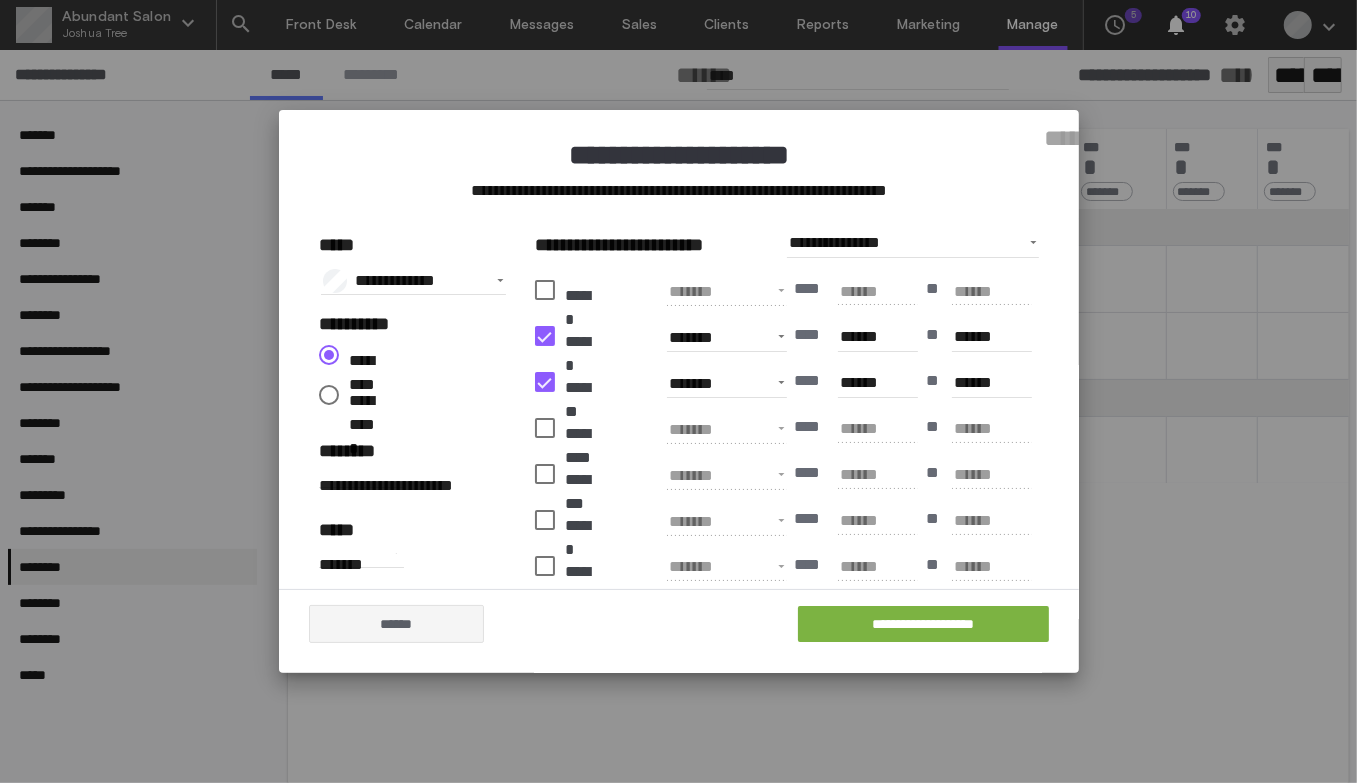 click on "*********" at bounding box center [578, 445] 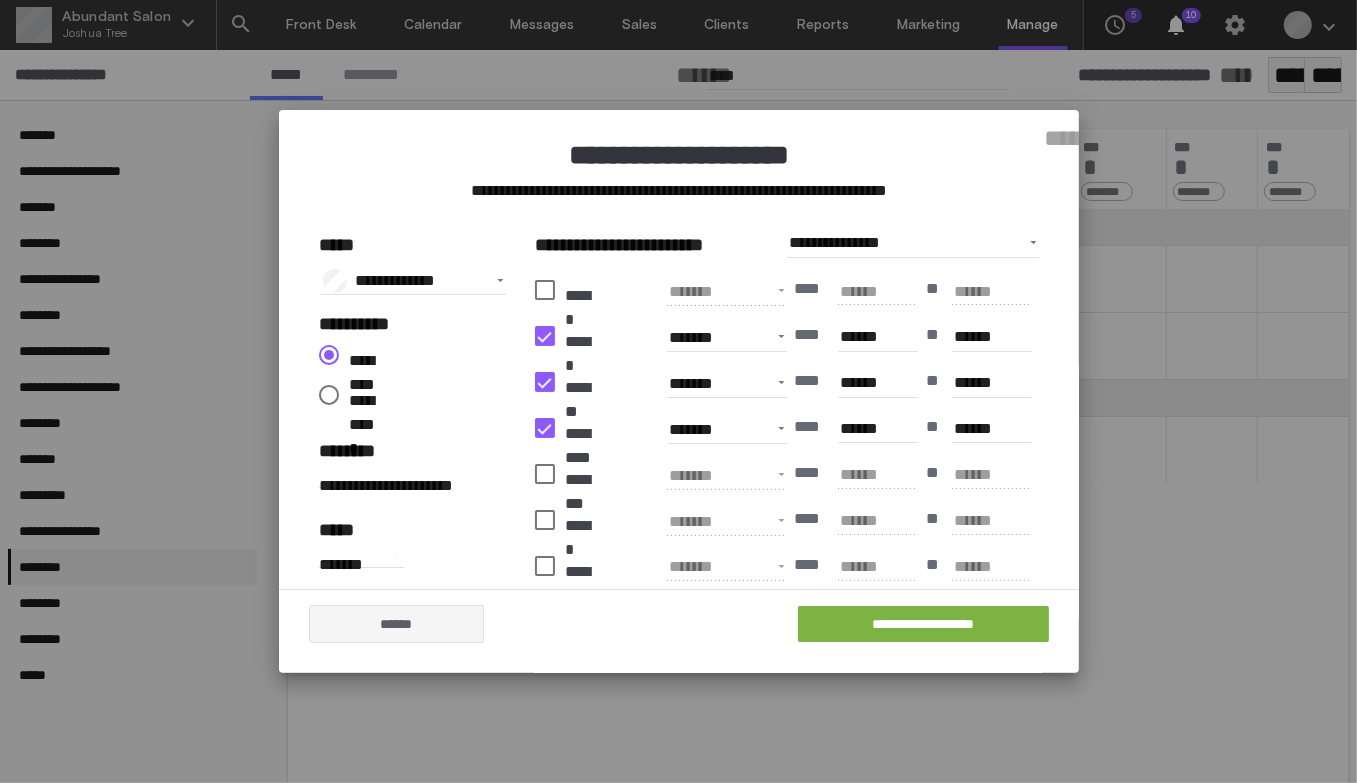 click on "********" at bounding box center (577, 491) 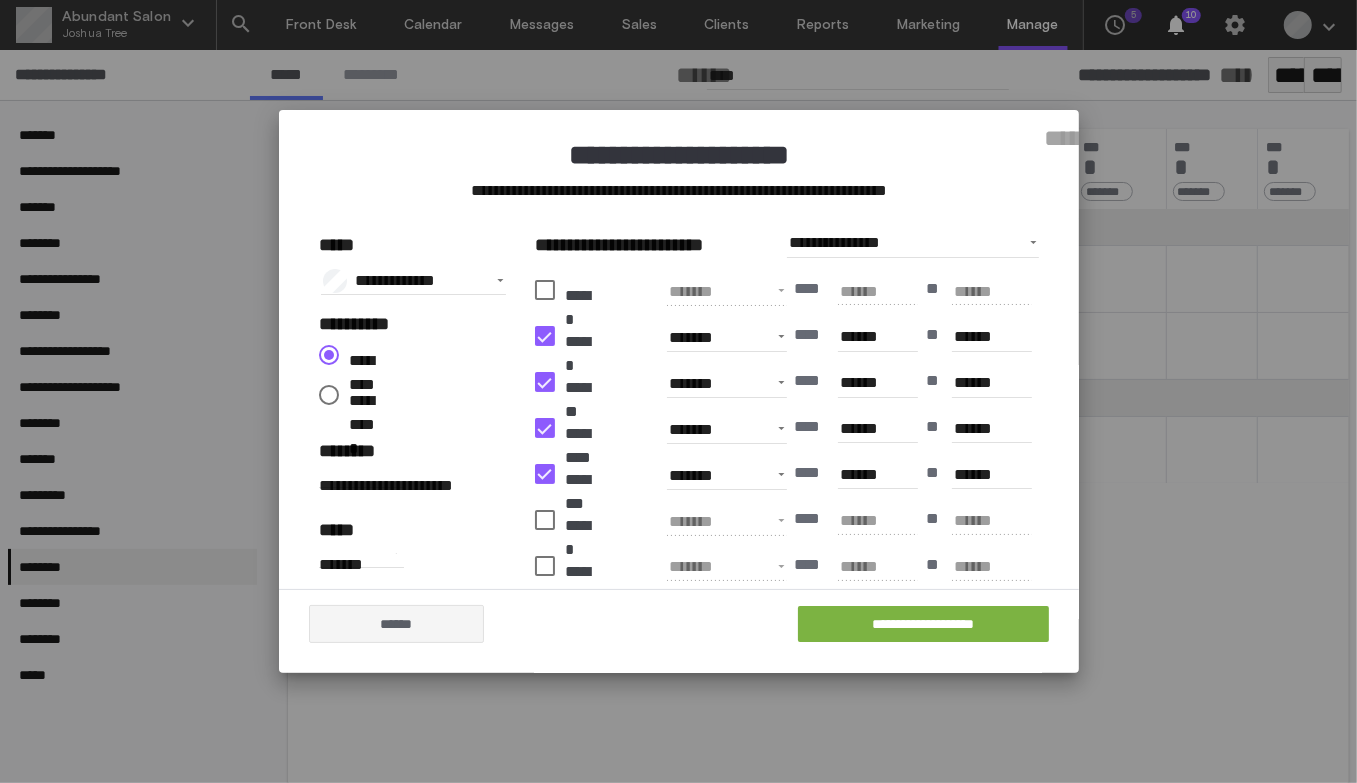 click on "******" at bounding box center [577, 537] 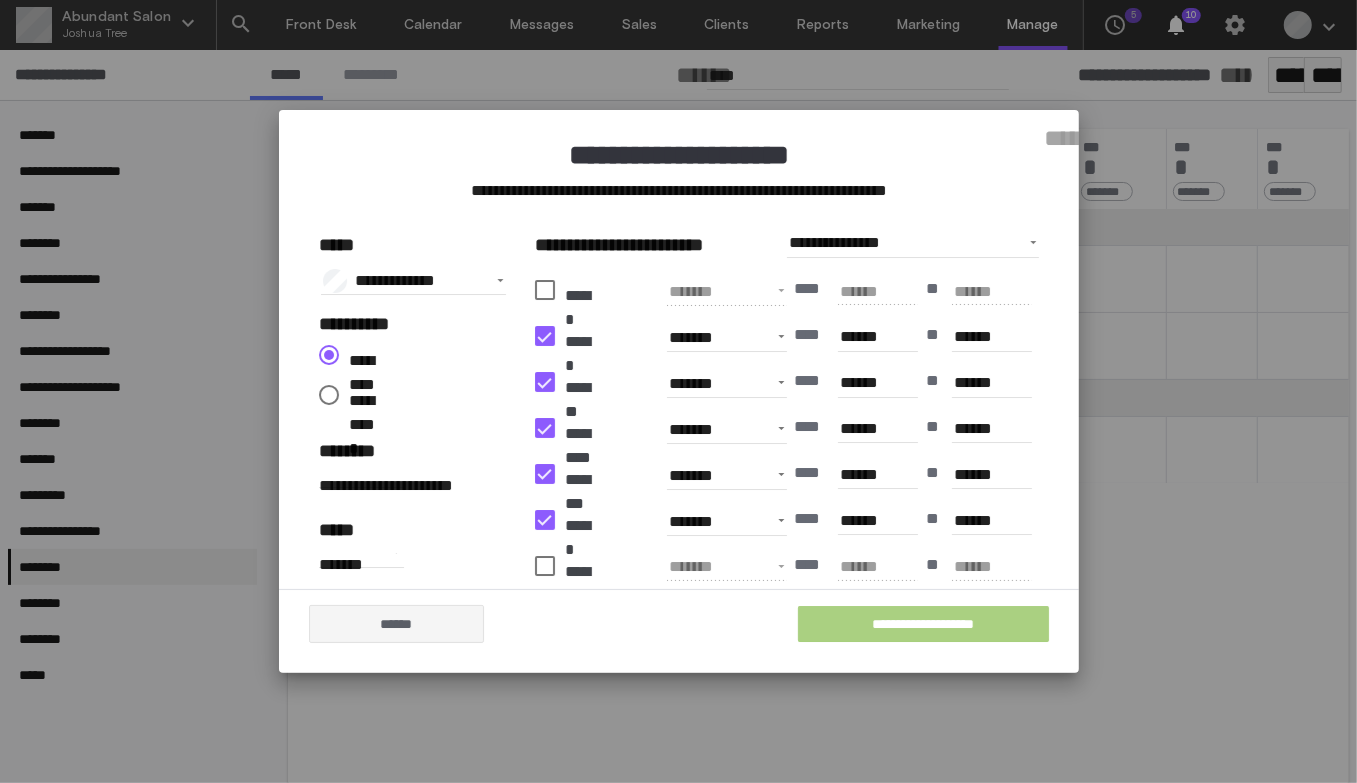 click on "**********" at bounding box center (923, 624) 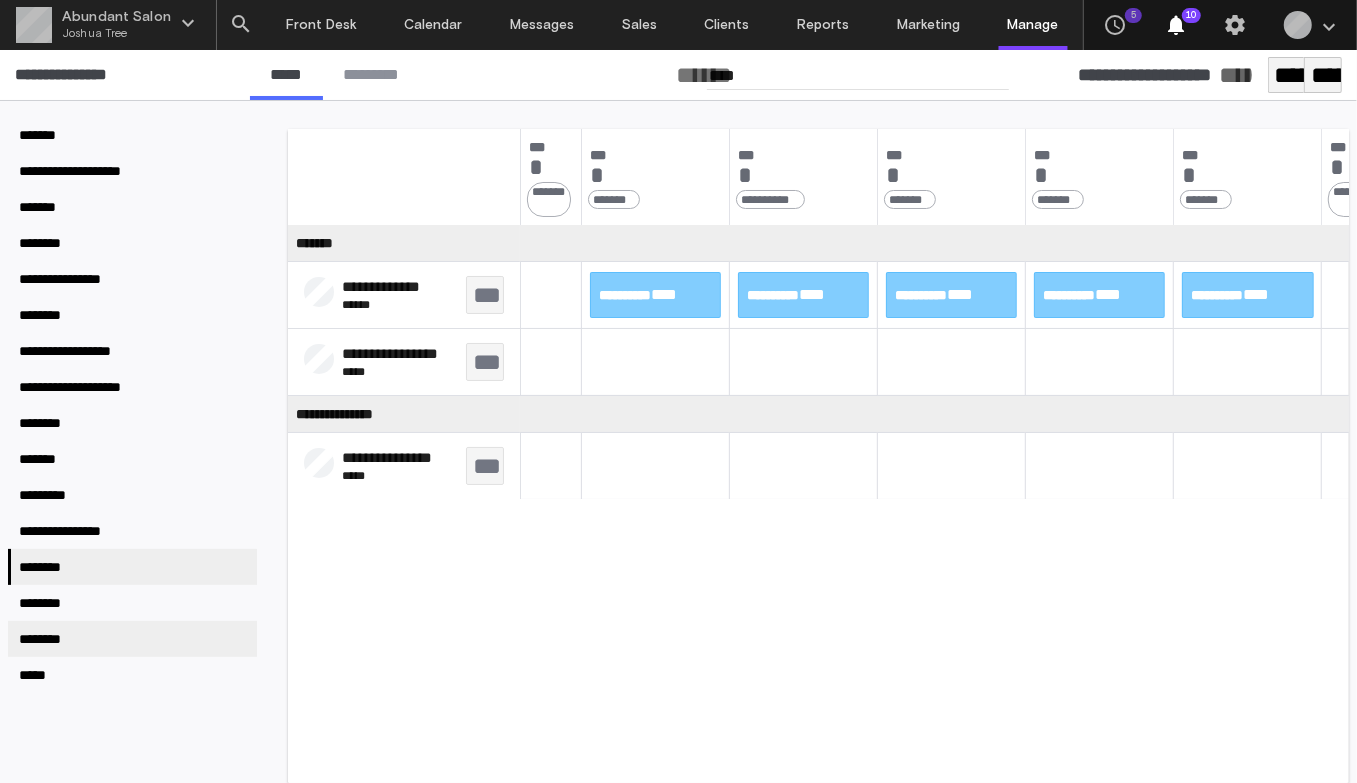 click on "********" at bounding box center (132, 639) 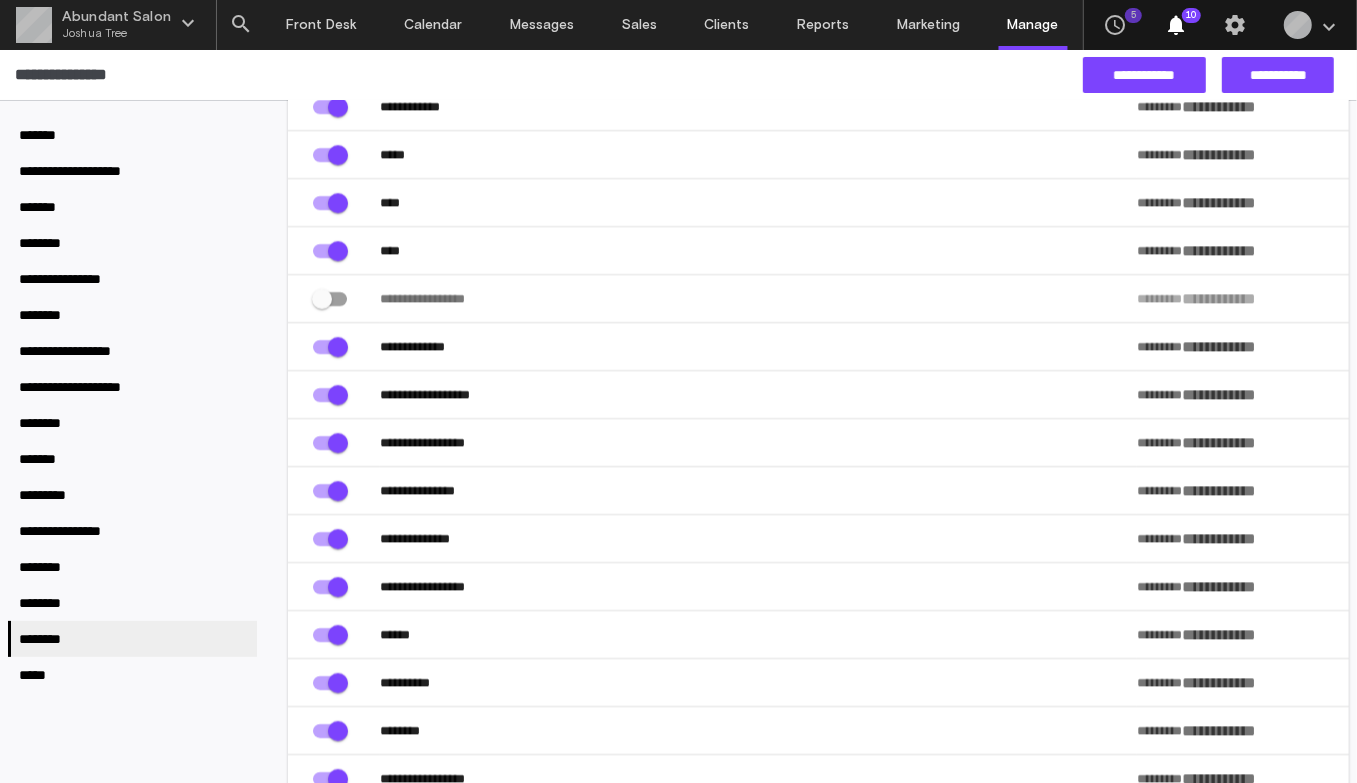 scroll, scrollTop: 38907, scrollLeft: 0, axis: vertical 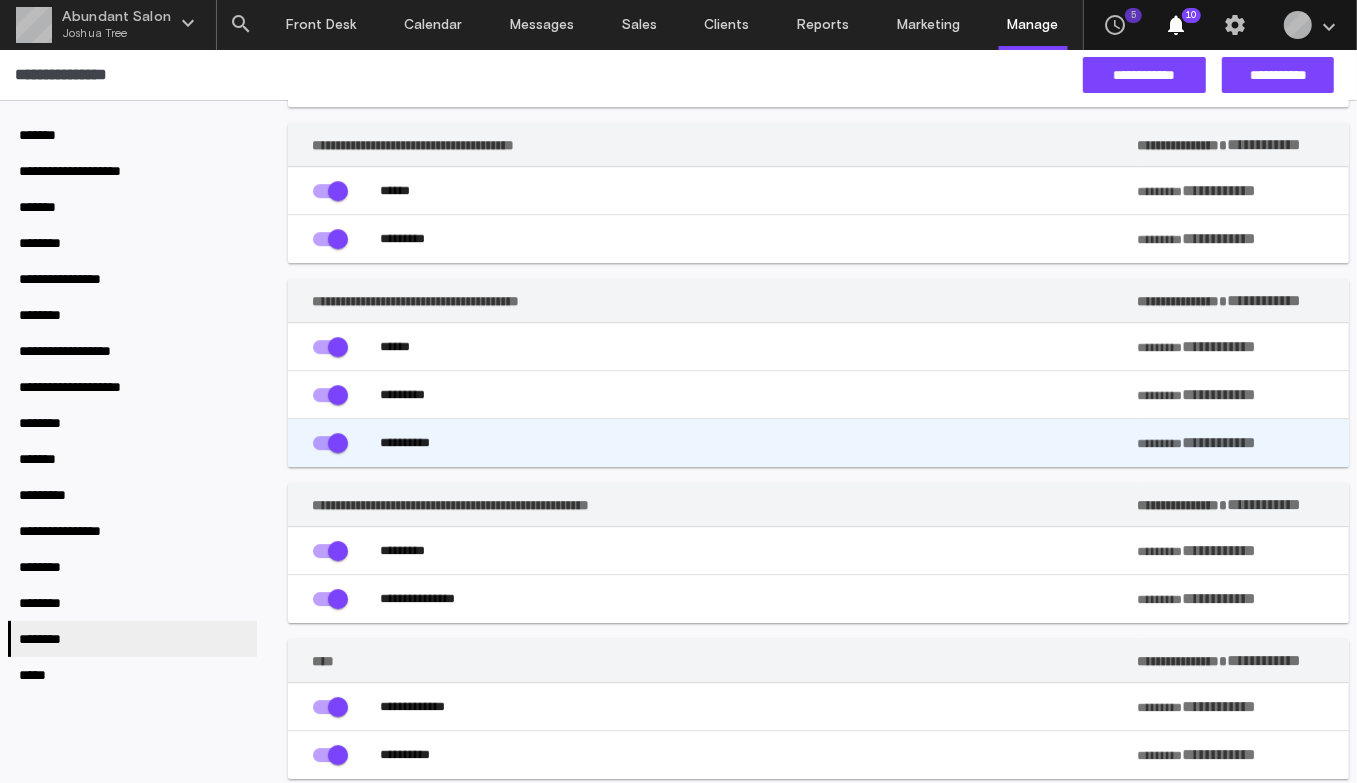 click on "**********" at bounding box center [758, 443] 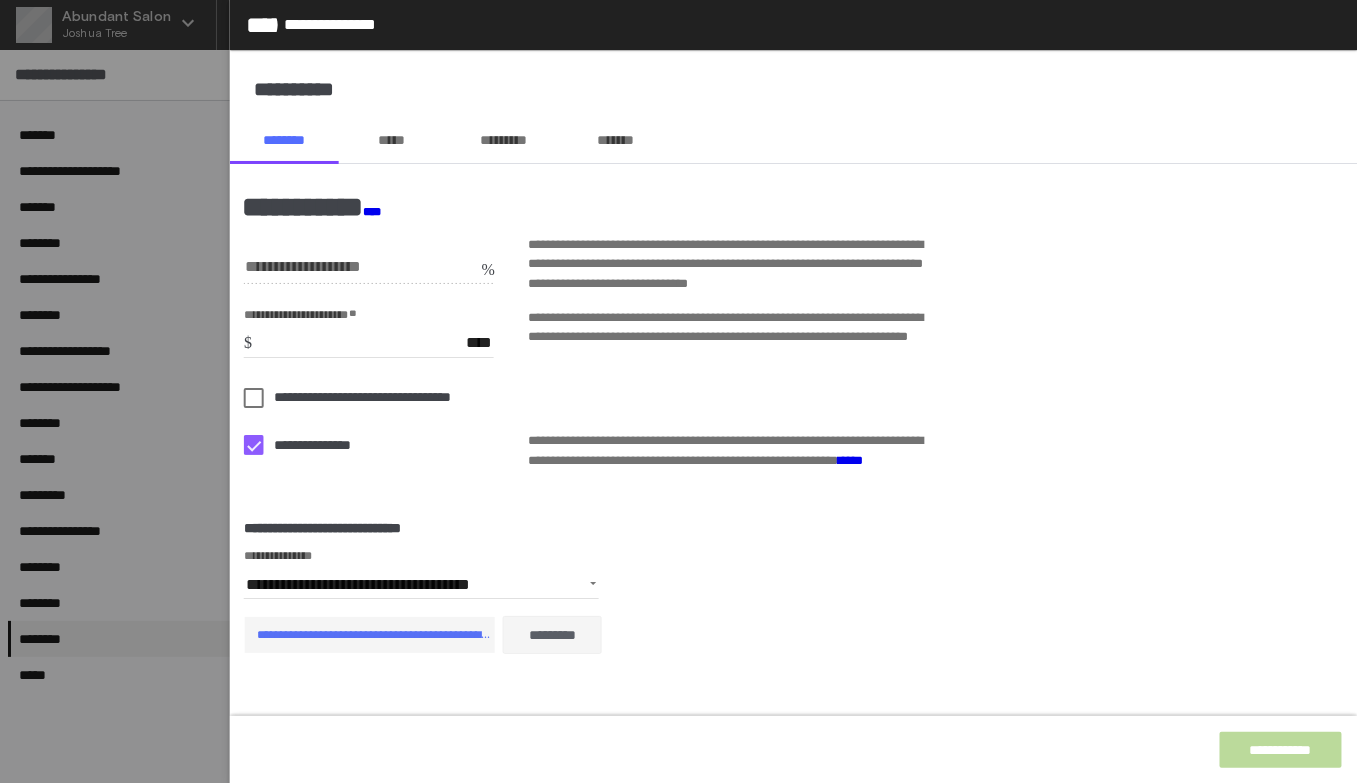 click on "**********" at bounding box center (793, 579) 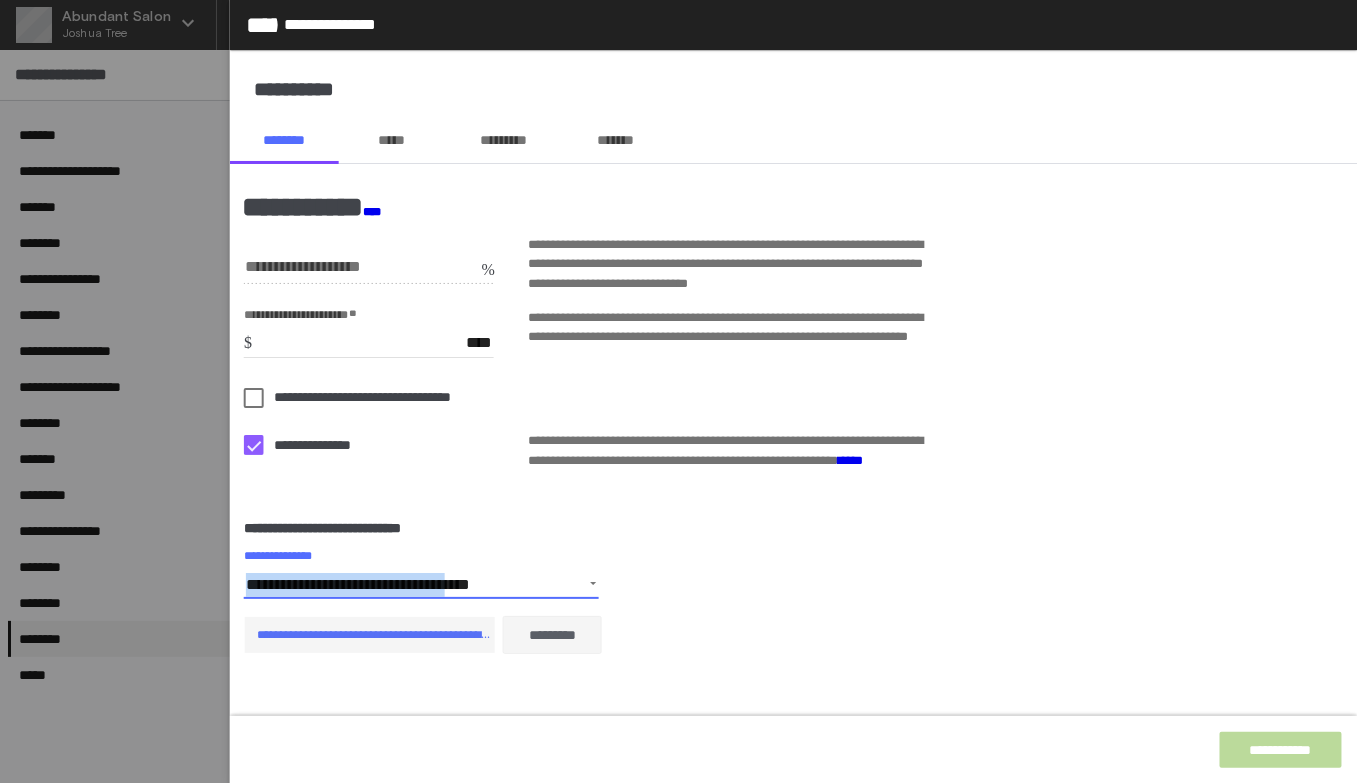 click on "**********" at bounding box center (421, 584) 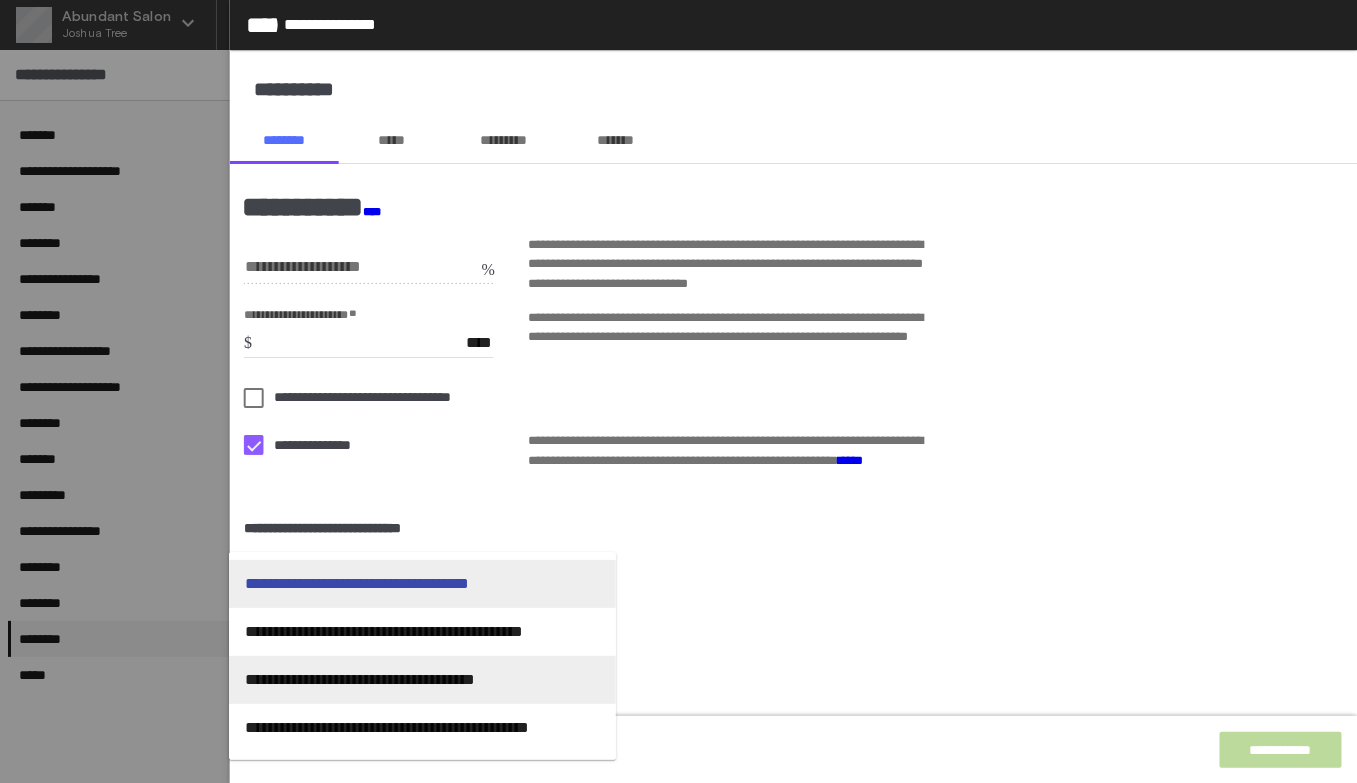 click on "**********" at bounding box center (422, 680) 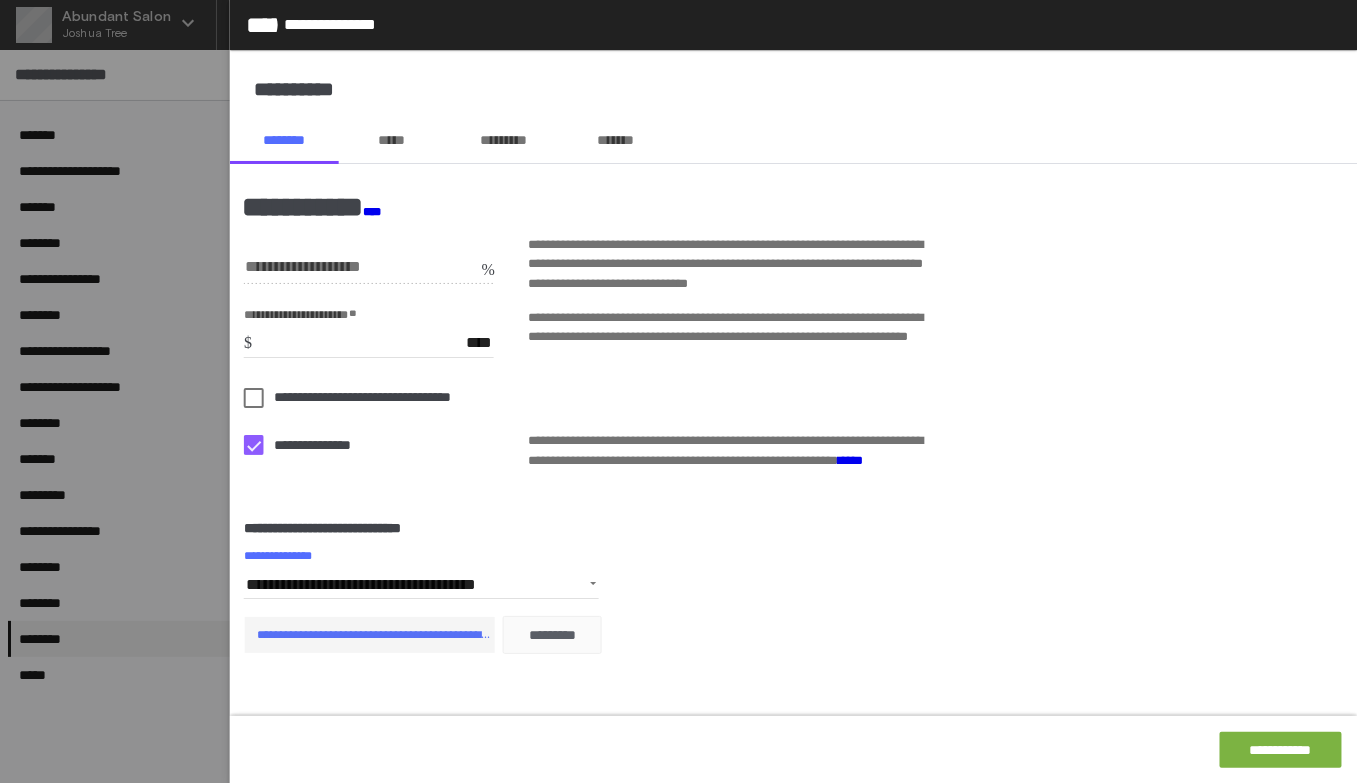 click on "*********" at bounding box center [552, 635] 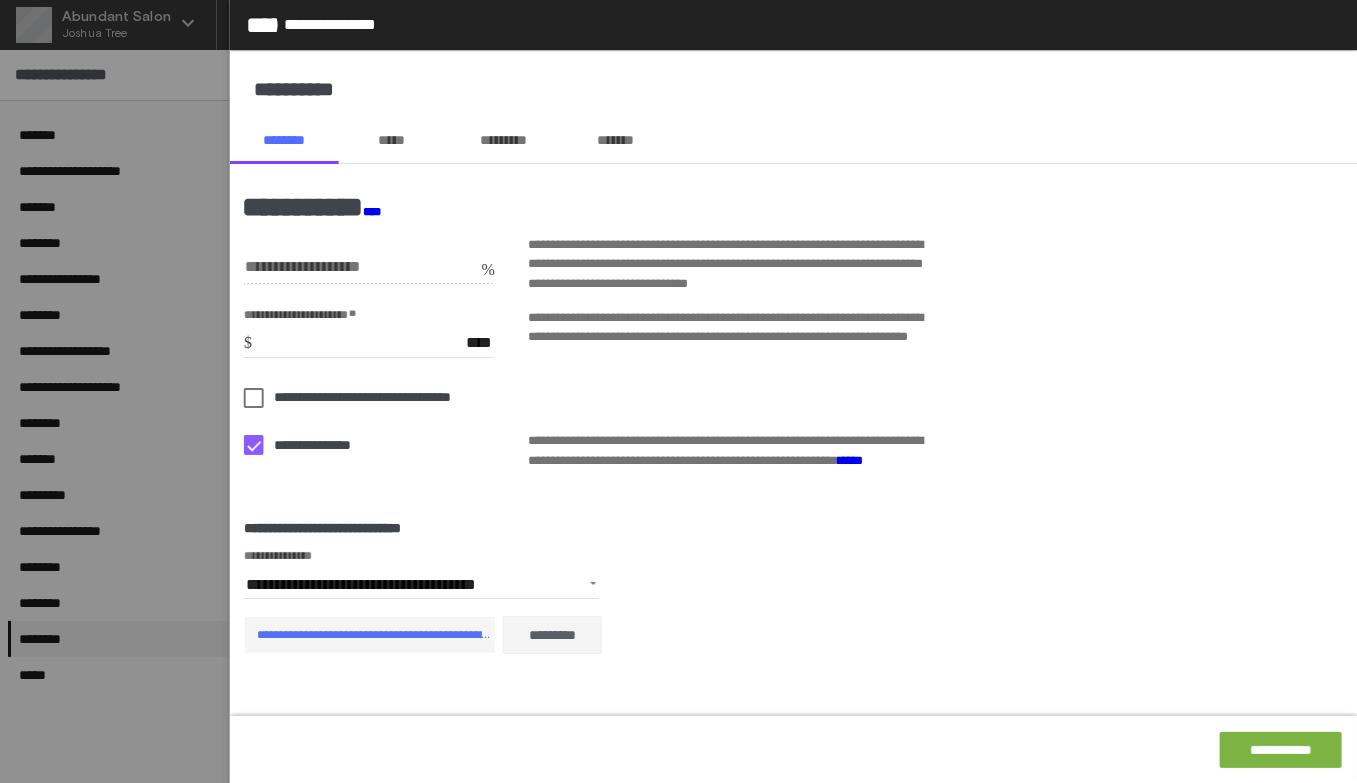 click on "**********" at bounding box center (793, 346) 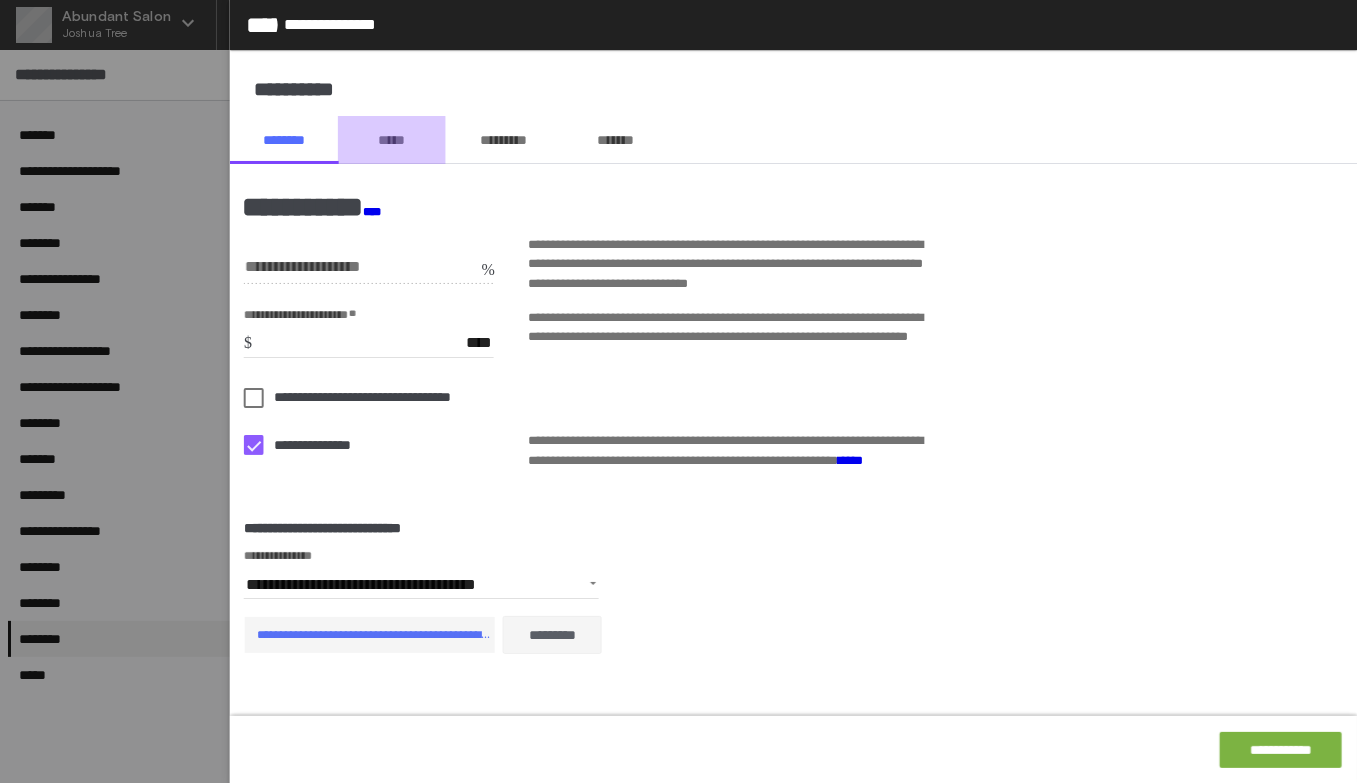 click on "*****" at bounding box center [392, 140] 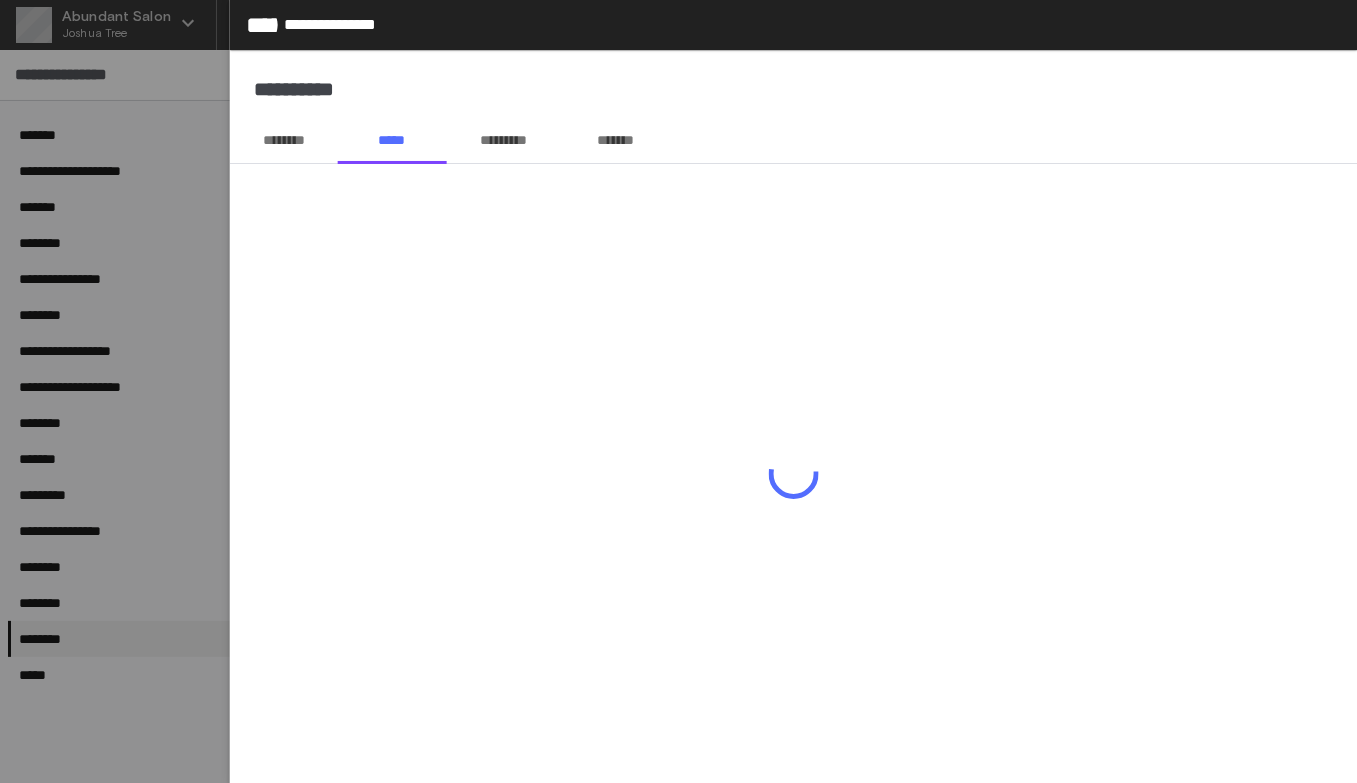 click on "*********" at bounding box center [503, 140] 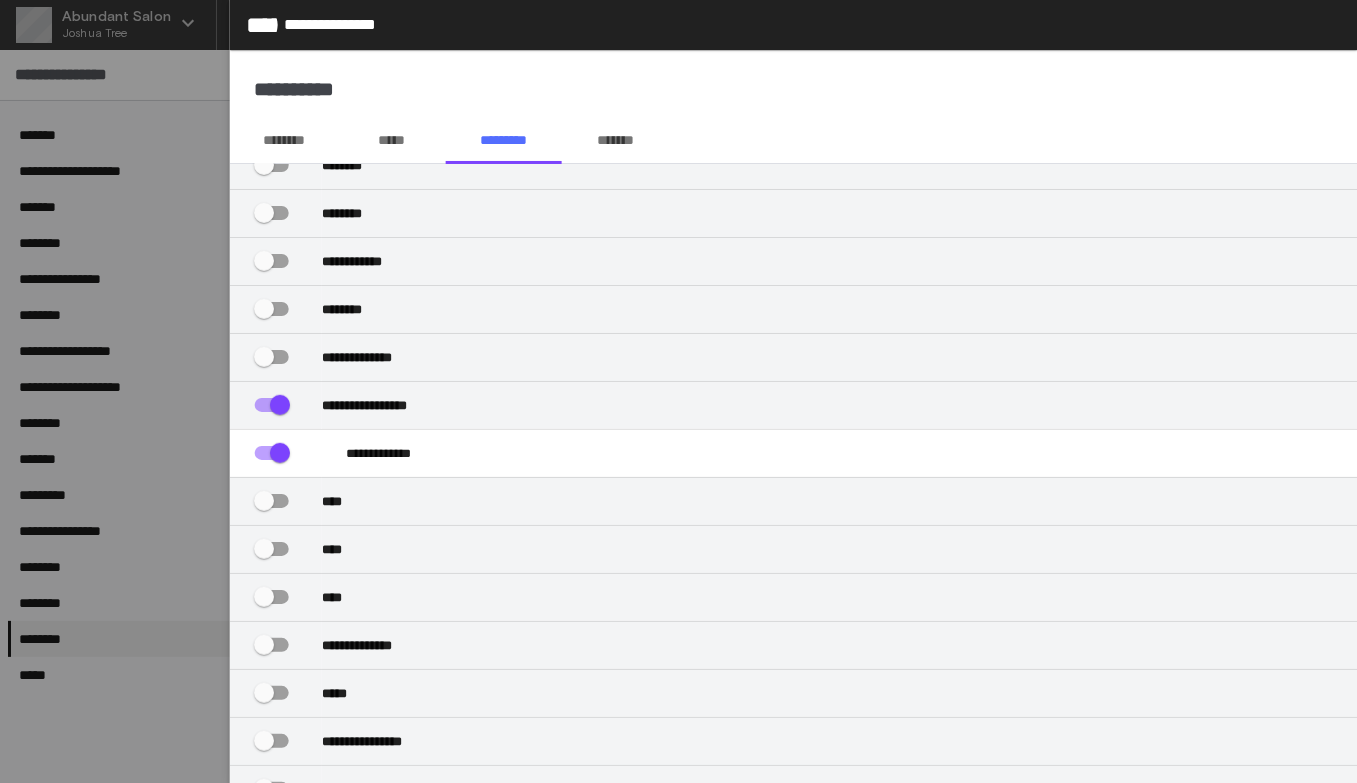 scroll, scrollTop: 890, scrollLeft: 0, axis: vertical 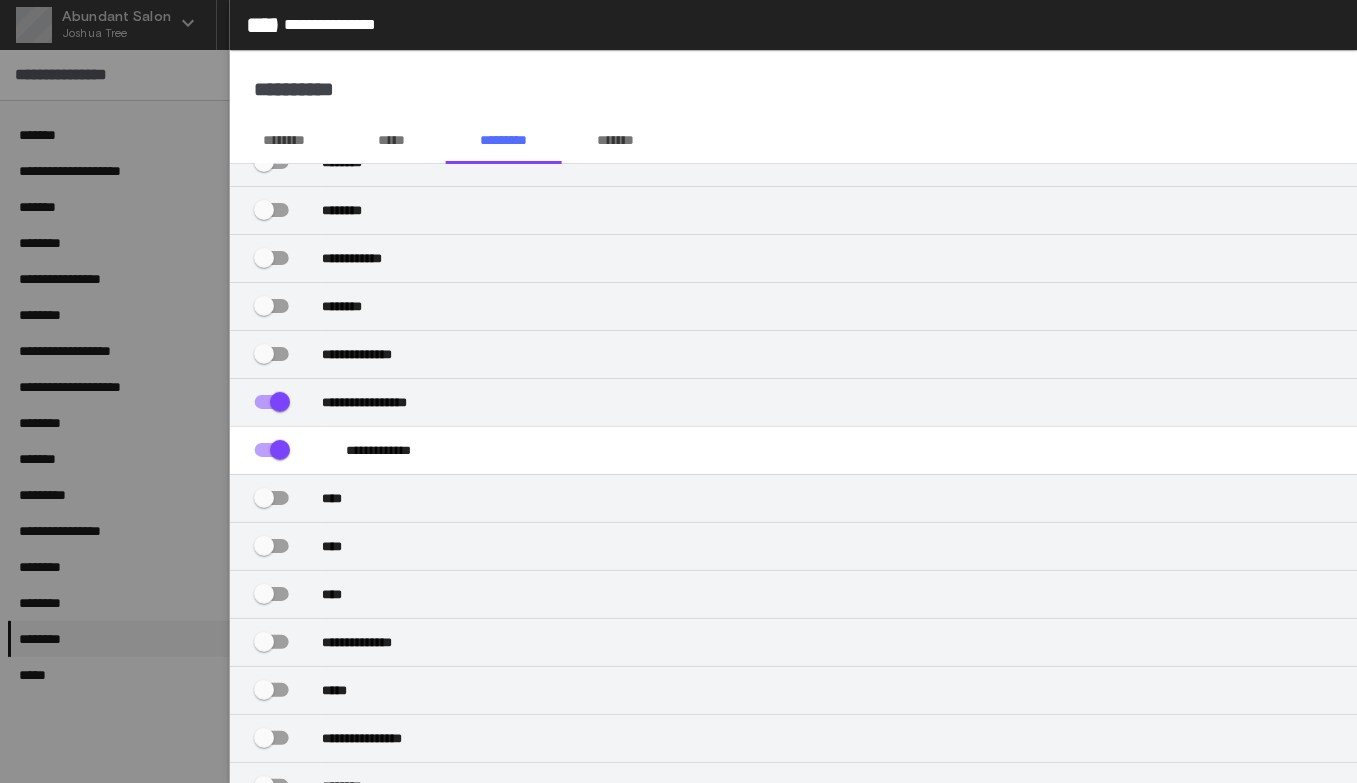 click at bounding box center [272, 402] 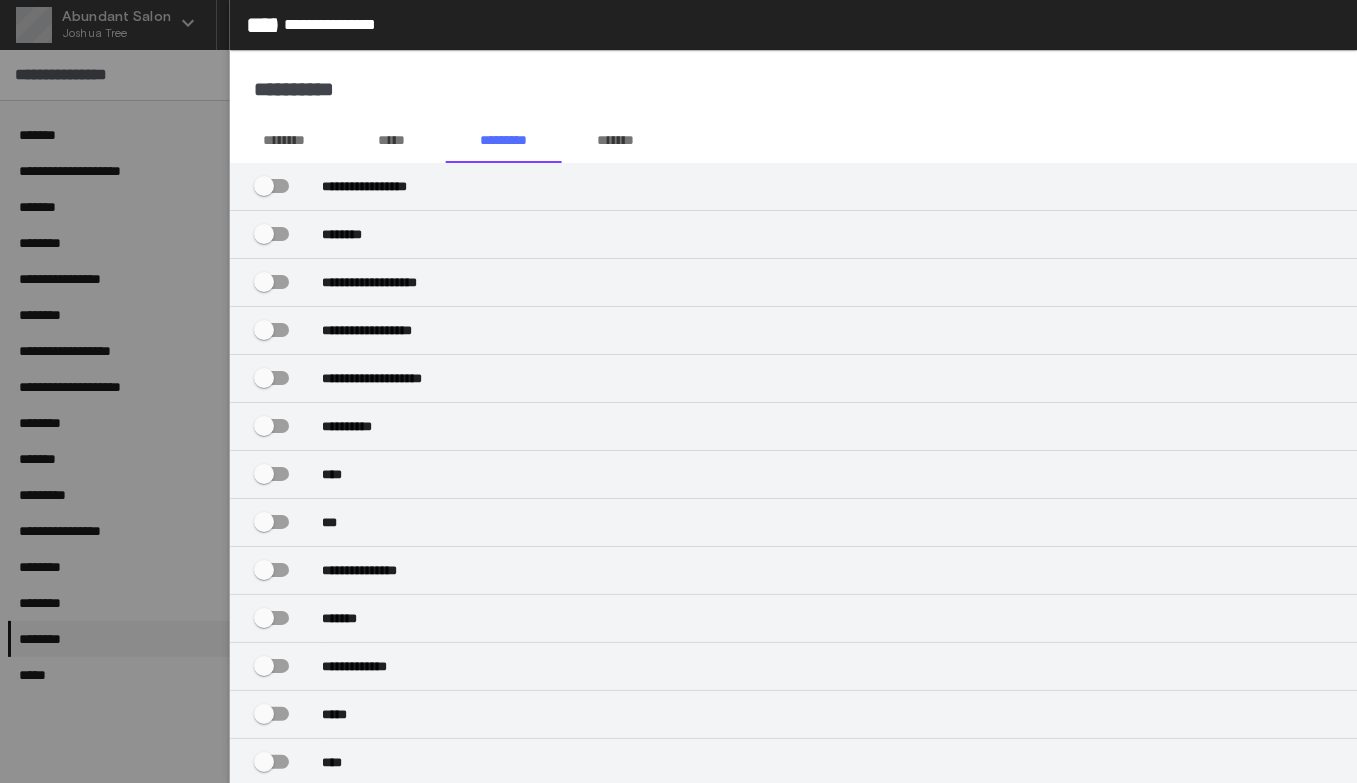 scroll, scrollTop: 0, scrollLeft: 0, axis: both 